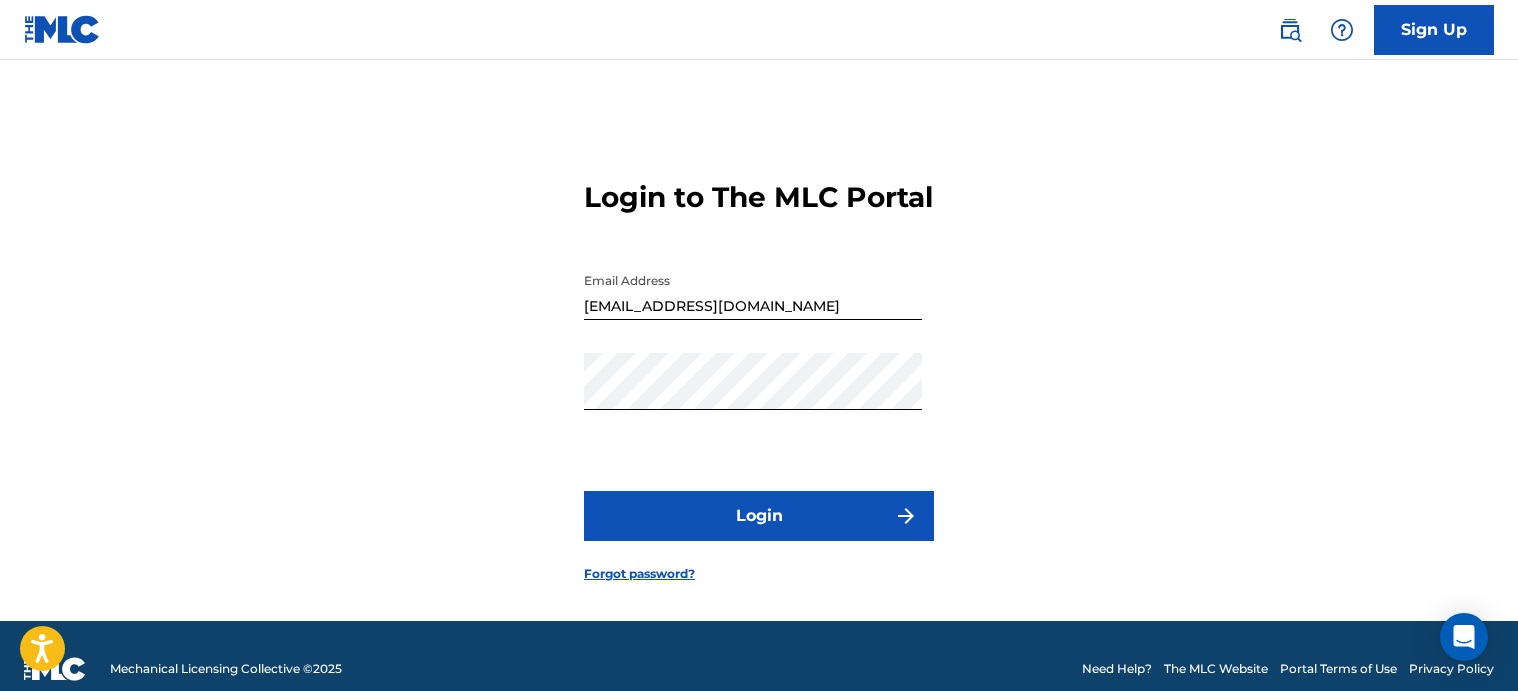 scroll, scrollTop: 0, scrollLeft: 0, axis: both 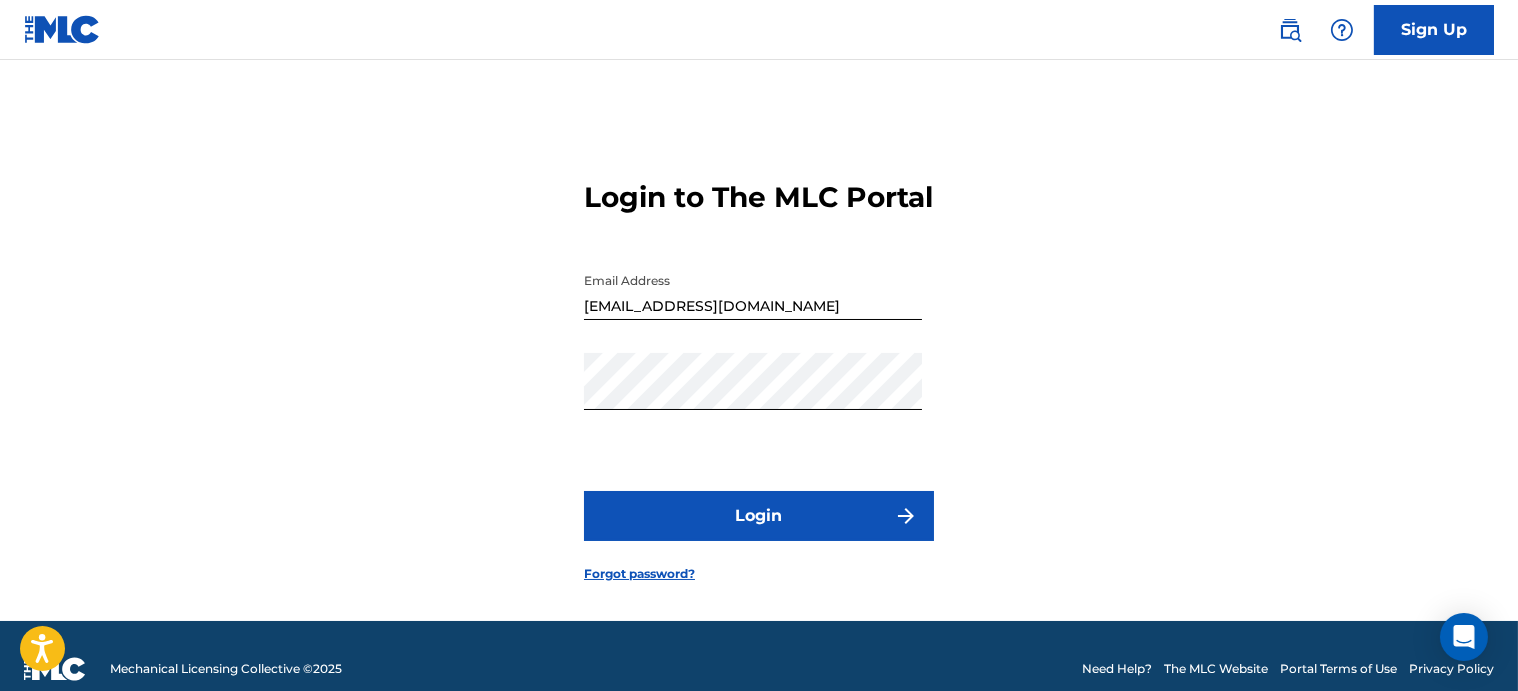 click on "Login" at bounding box center [759, 516] 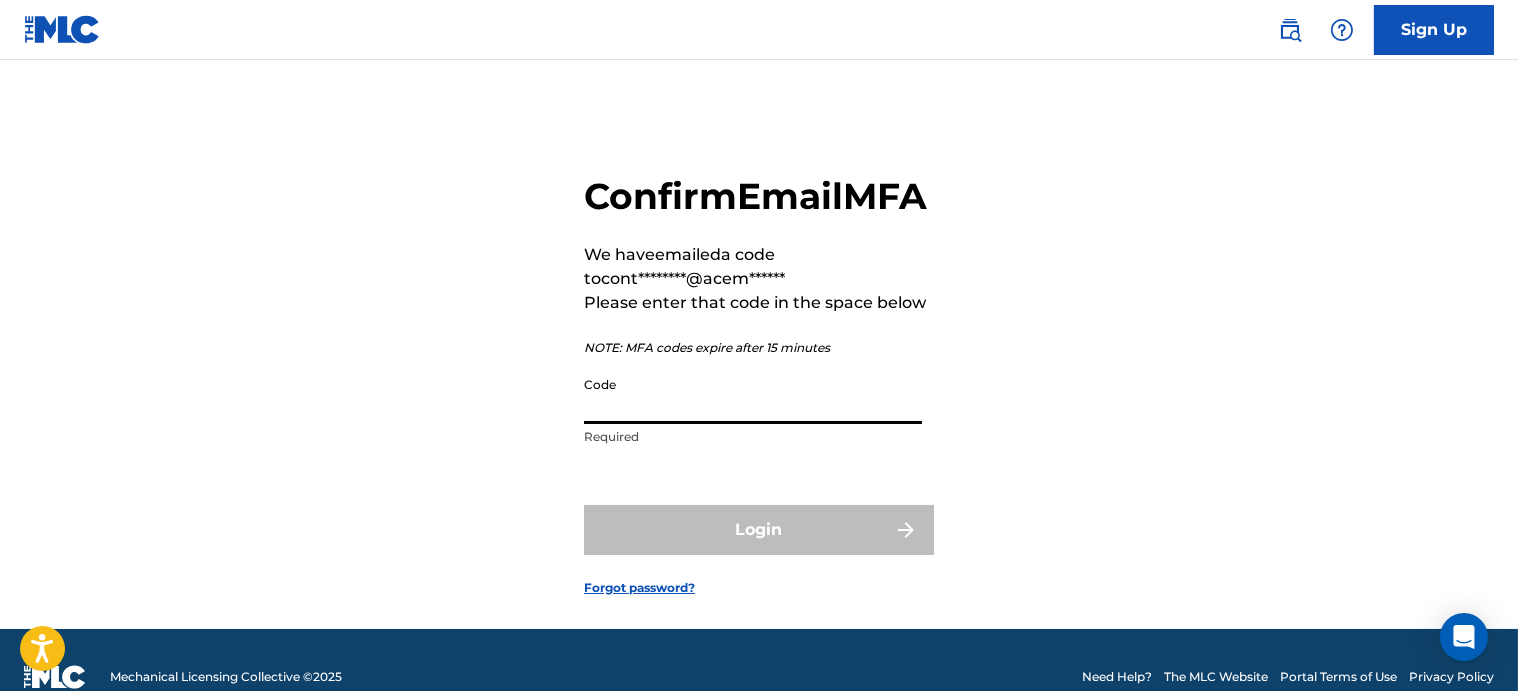 click on "Code" at bounding box center (753, 395) 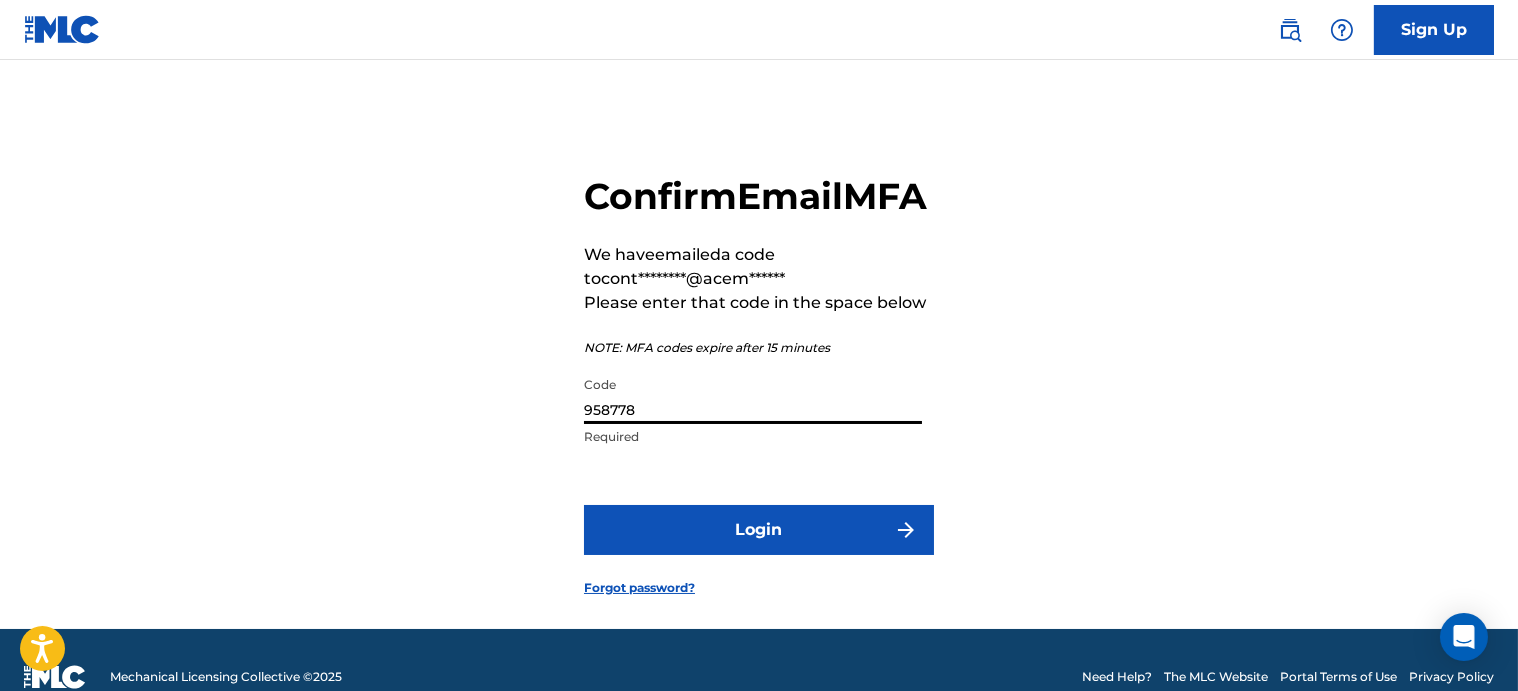 type on "958778" 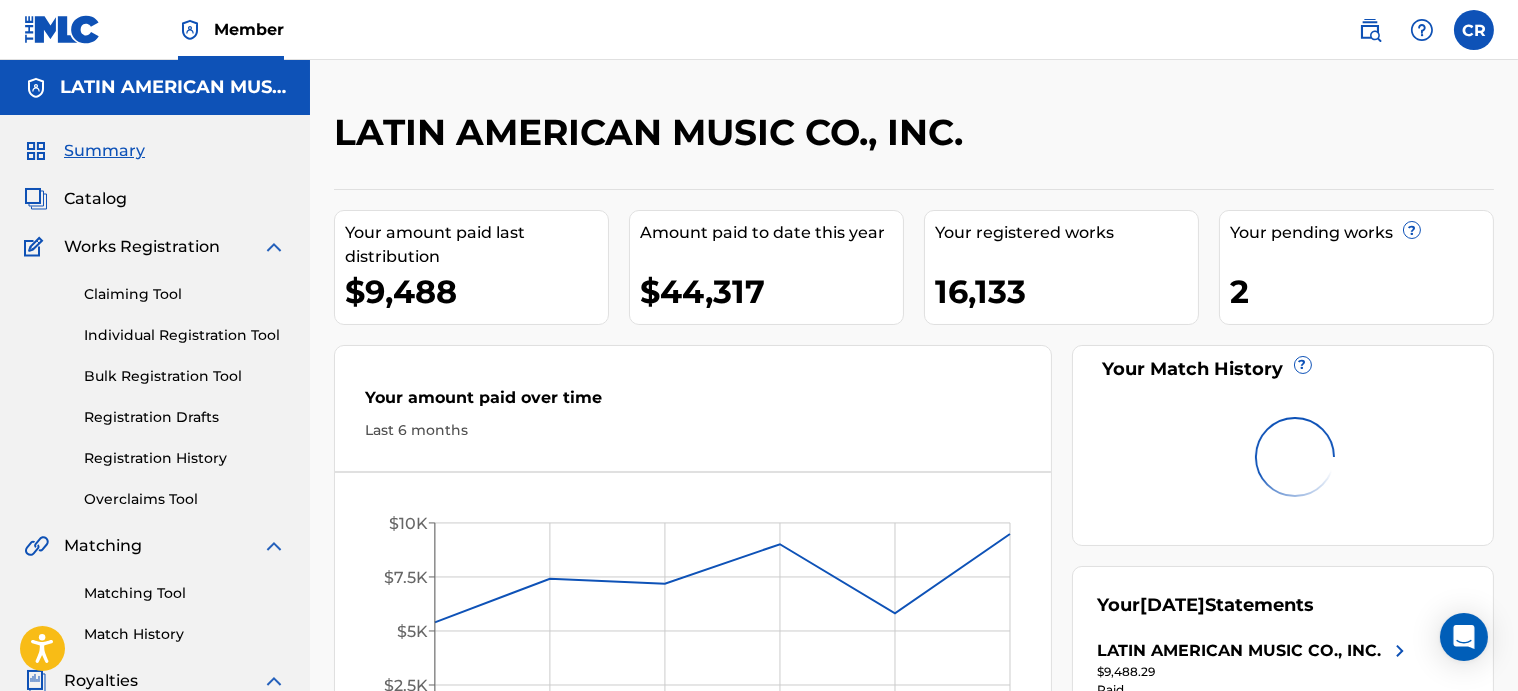 scroll, scrollTop: 0, scrollLeft: 0, axis: both 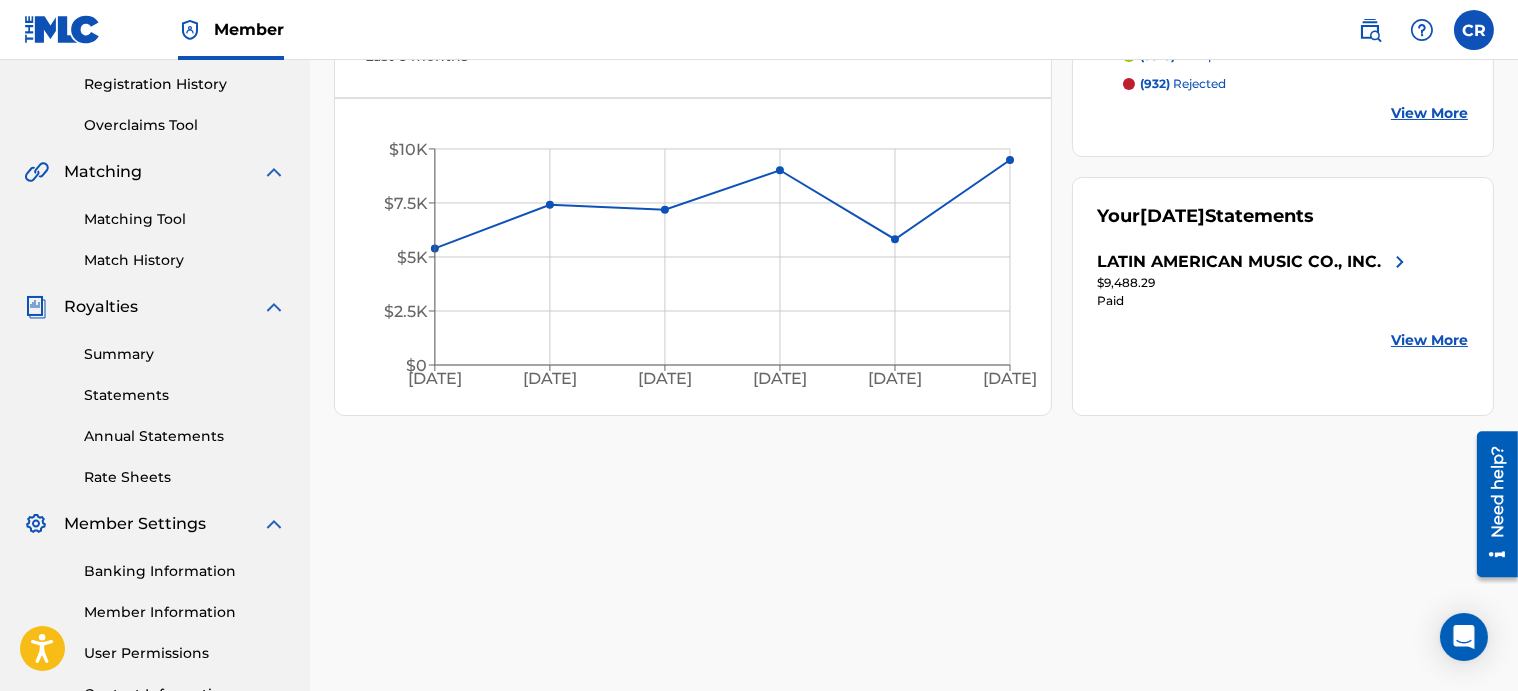 click on "Statements" at bounding box center (185, 395) 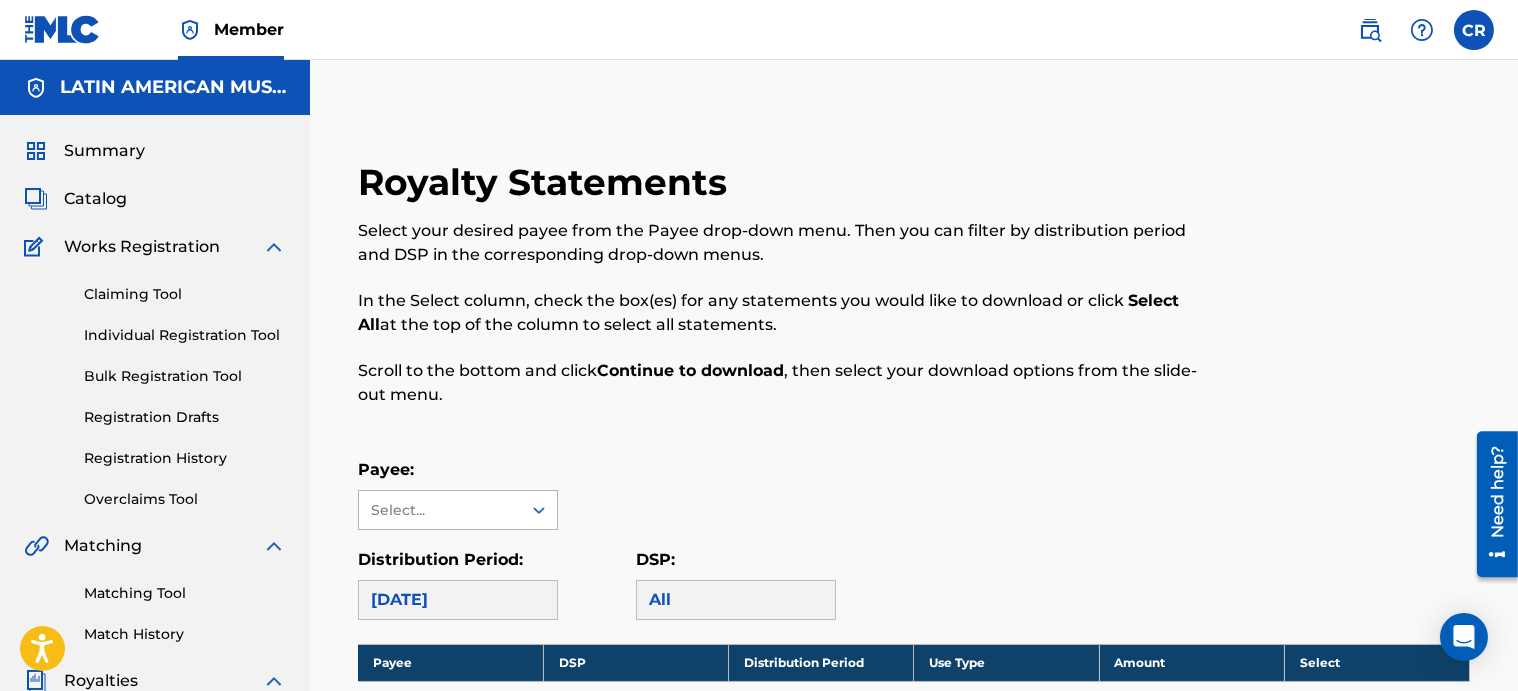 click 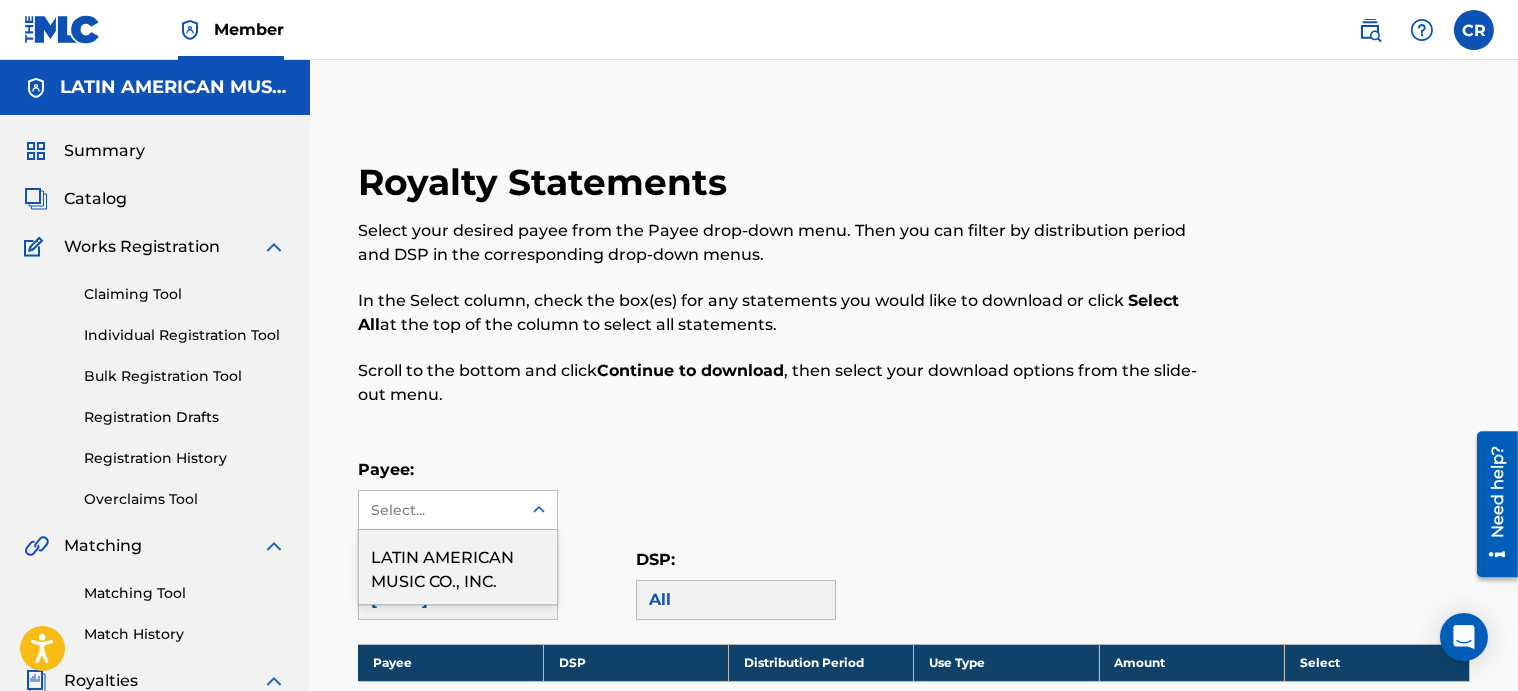 click on "LATIN AMERICAN MUSIC CO., INC." at bounding box center [458, 567] 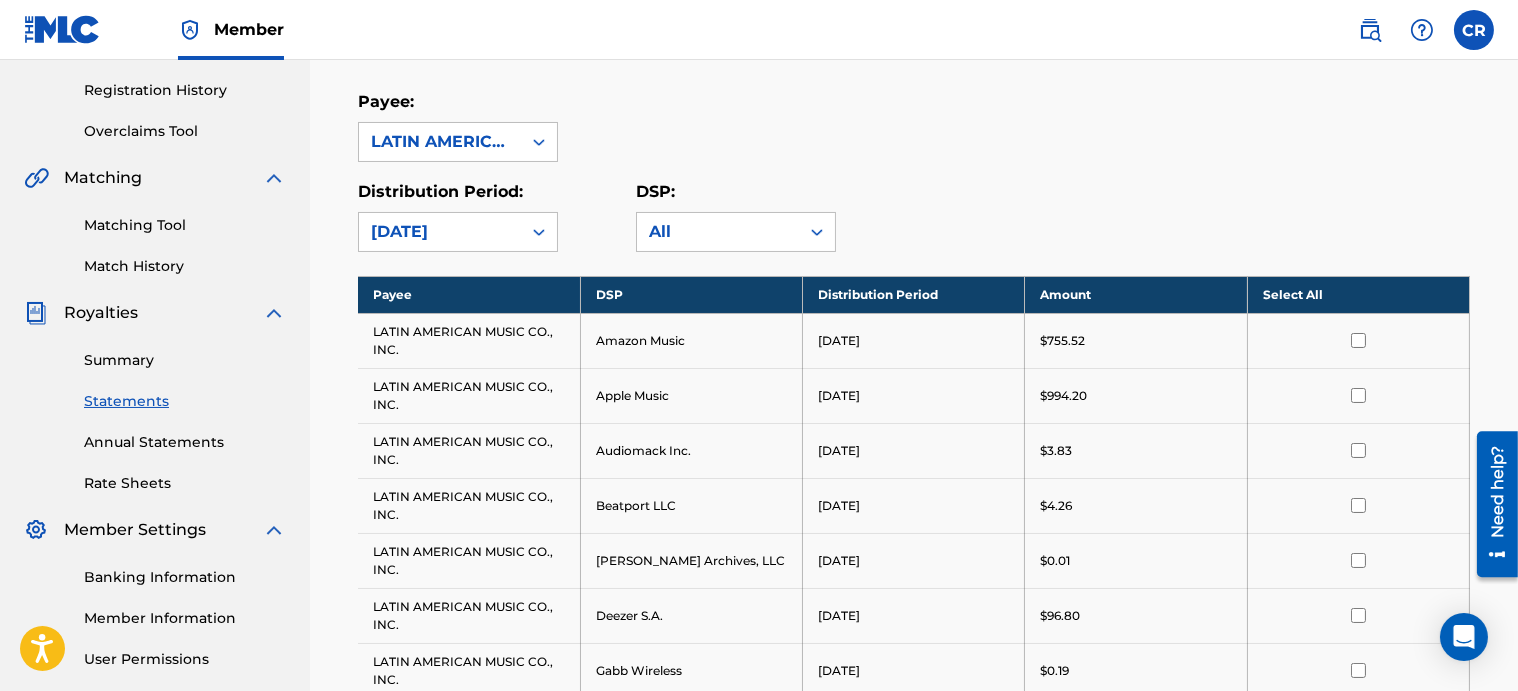 scroll, scrollTop: 384, scrollLeft: 0, axis: vertical 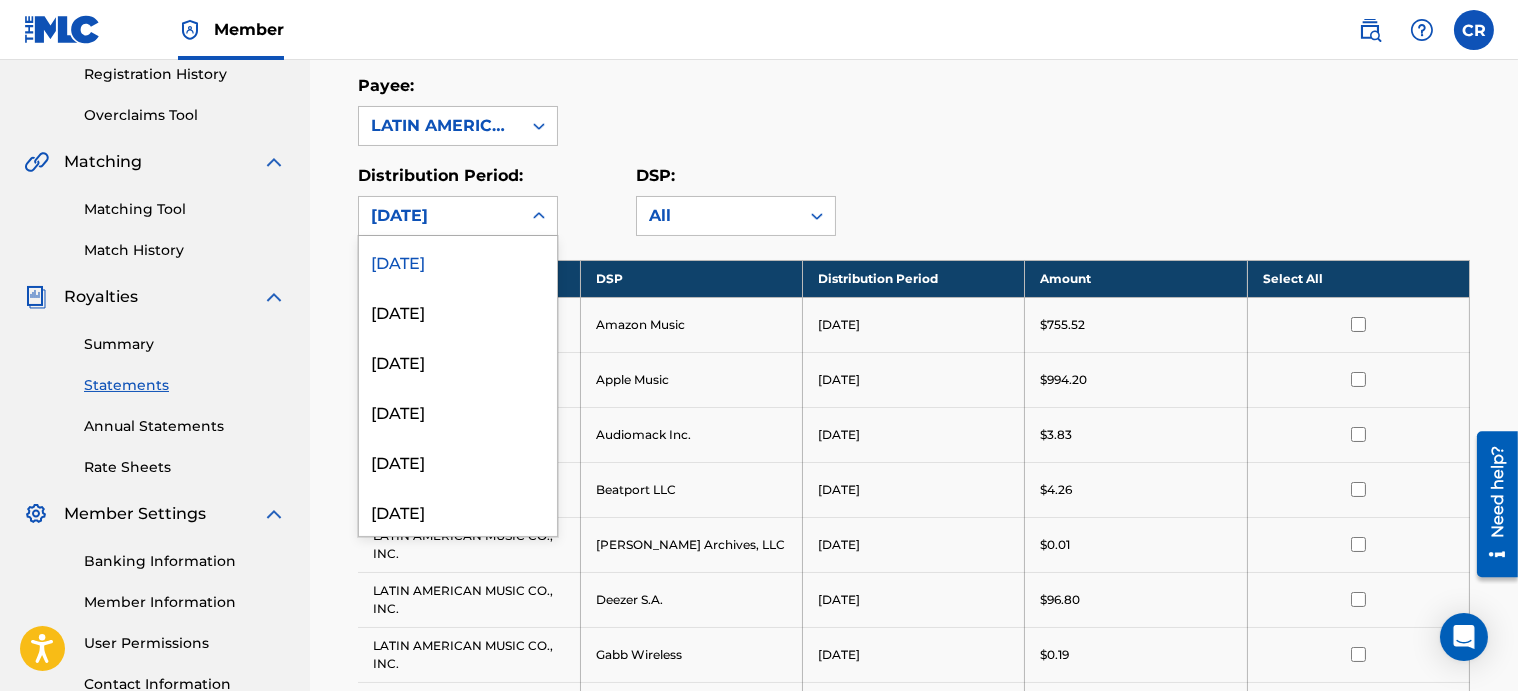 click 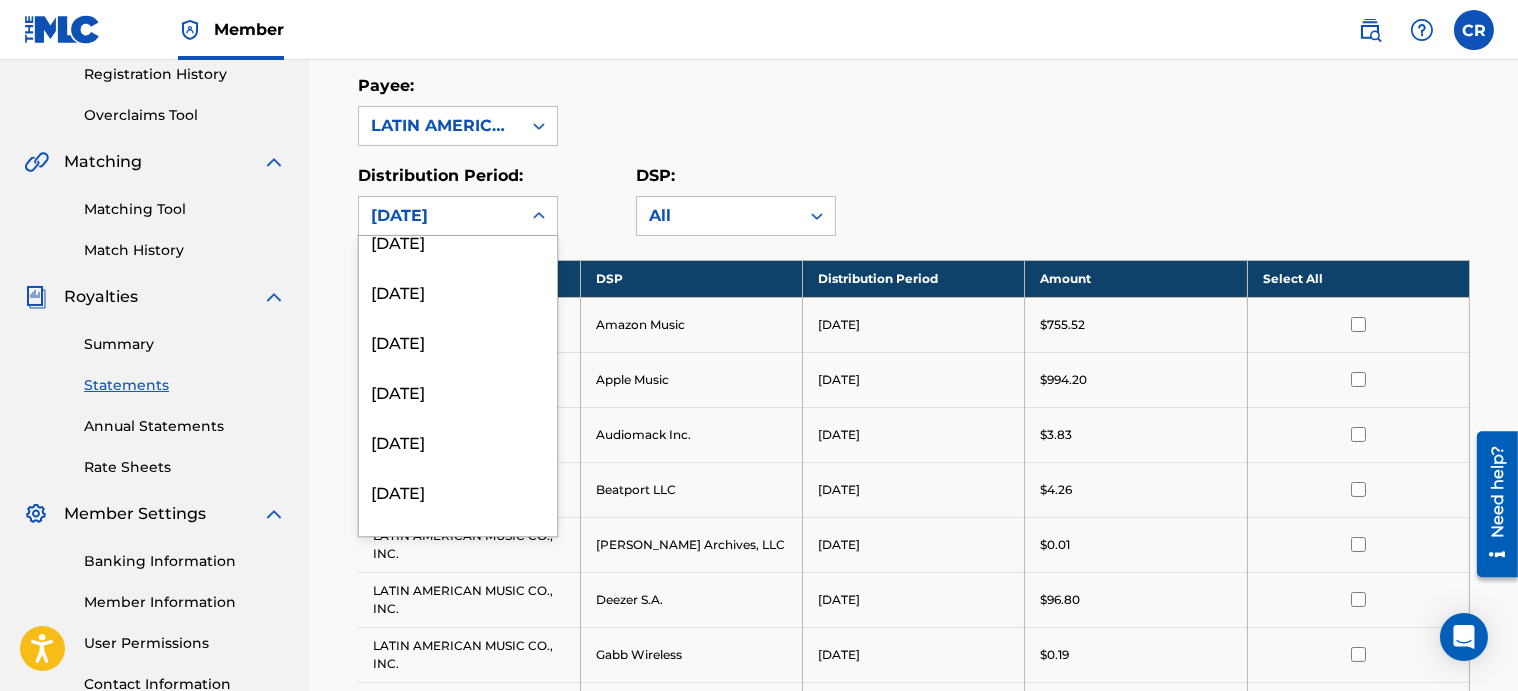 scroll, scrollTop: 2248, scrollLeft: 0, axis: vertical 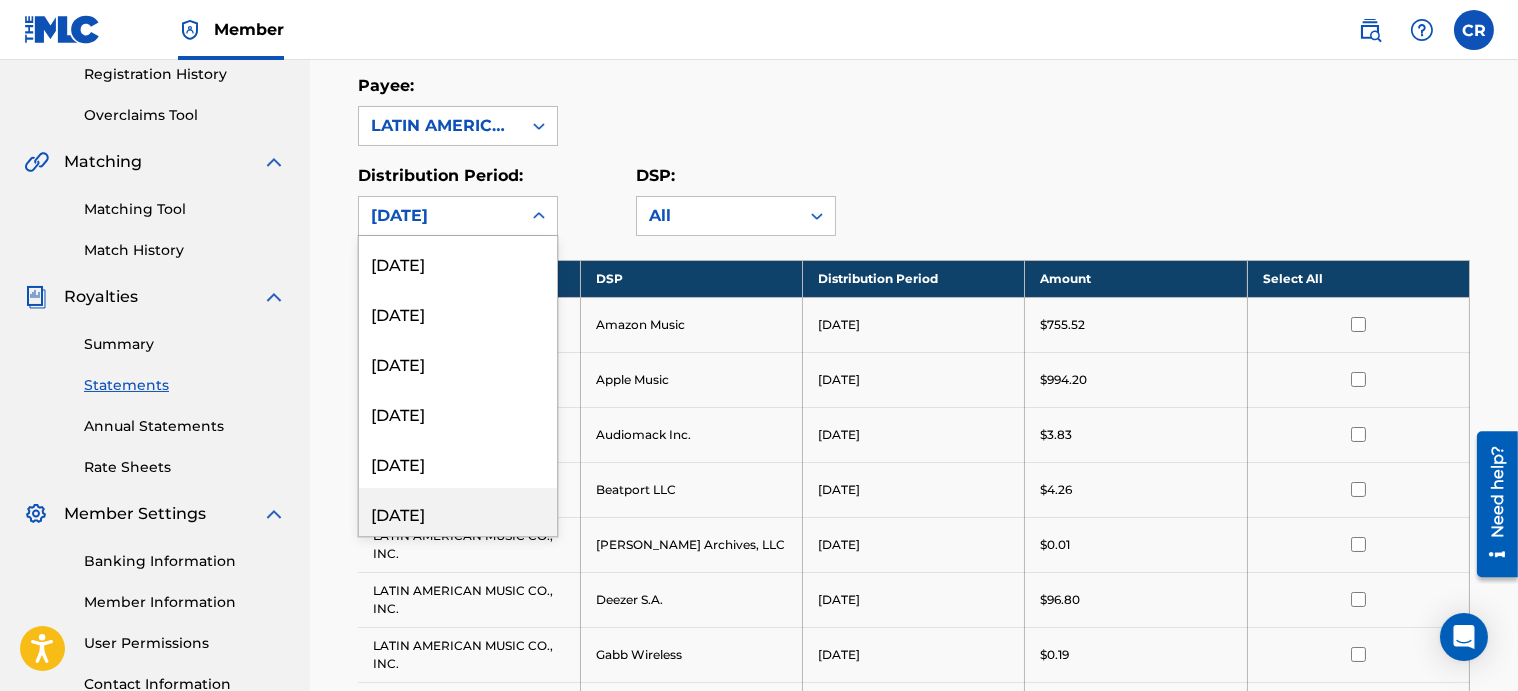 click on "Summary" at bounding box center (185, 344) 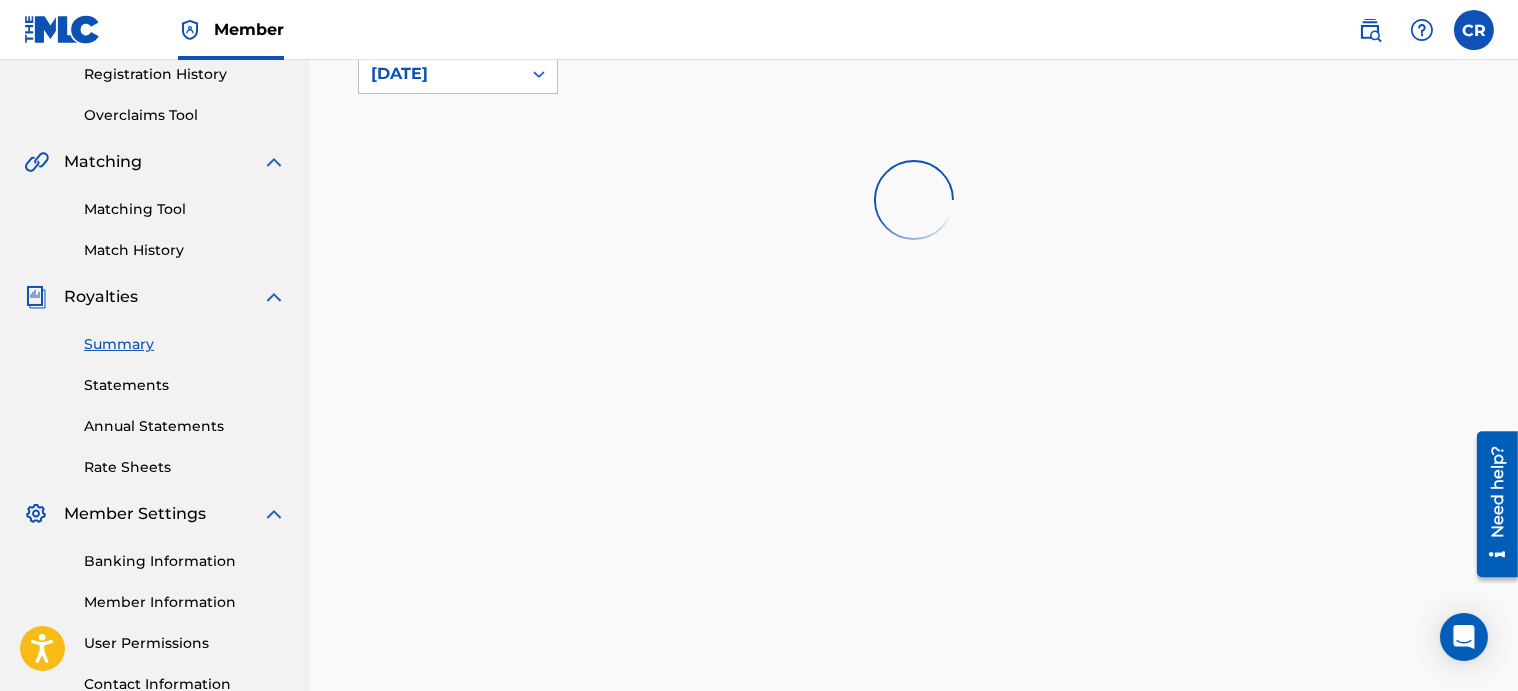 scroll, scrollTop: 0, scrollLeft: 0, axis: both 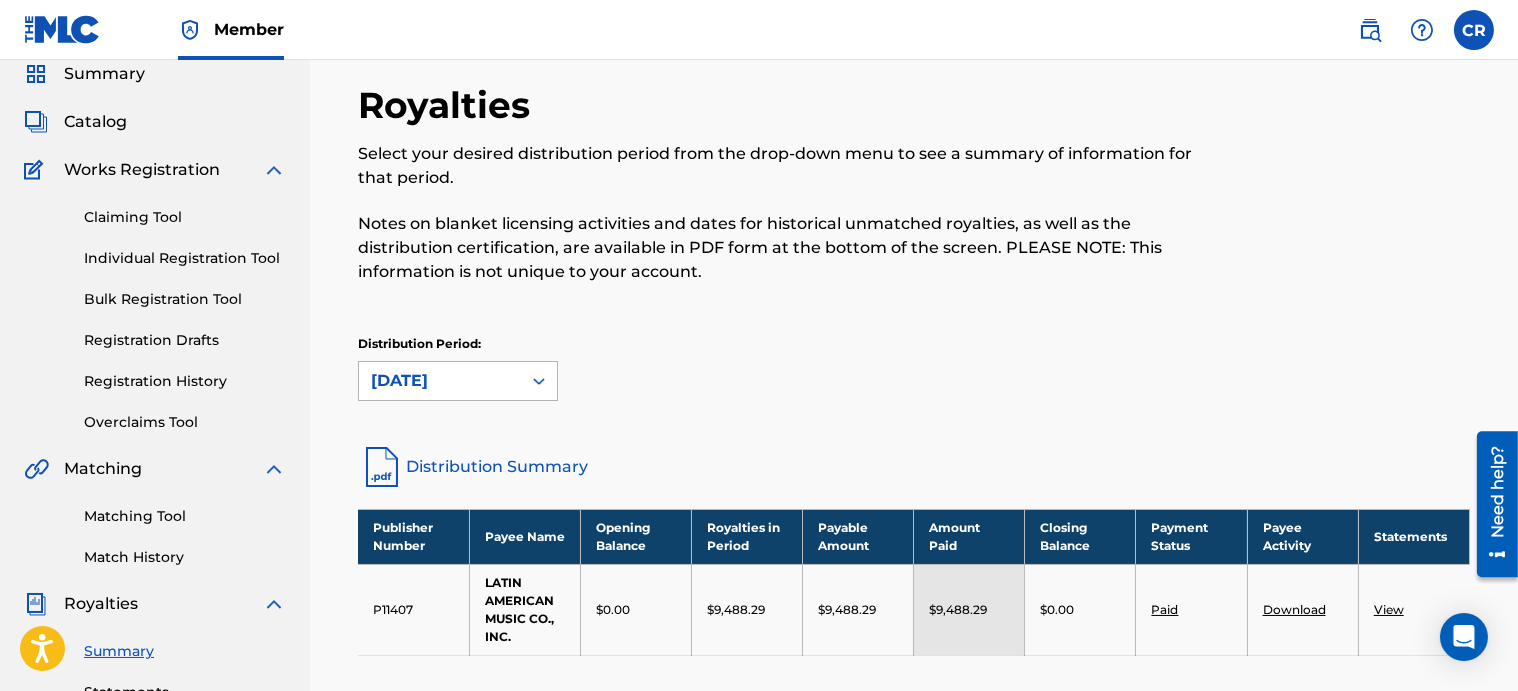 click on "[DATE]" at bounding box center (458, 381) 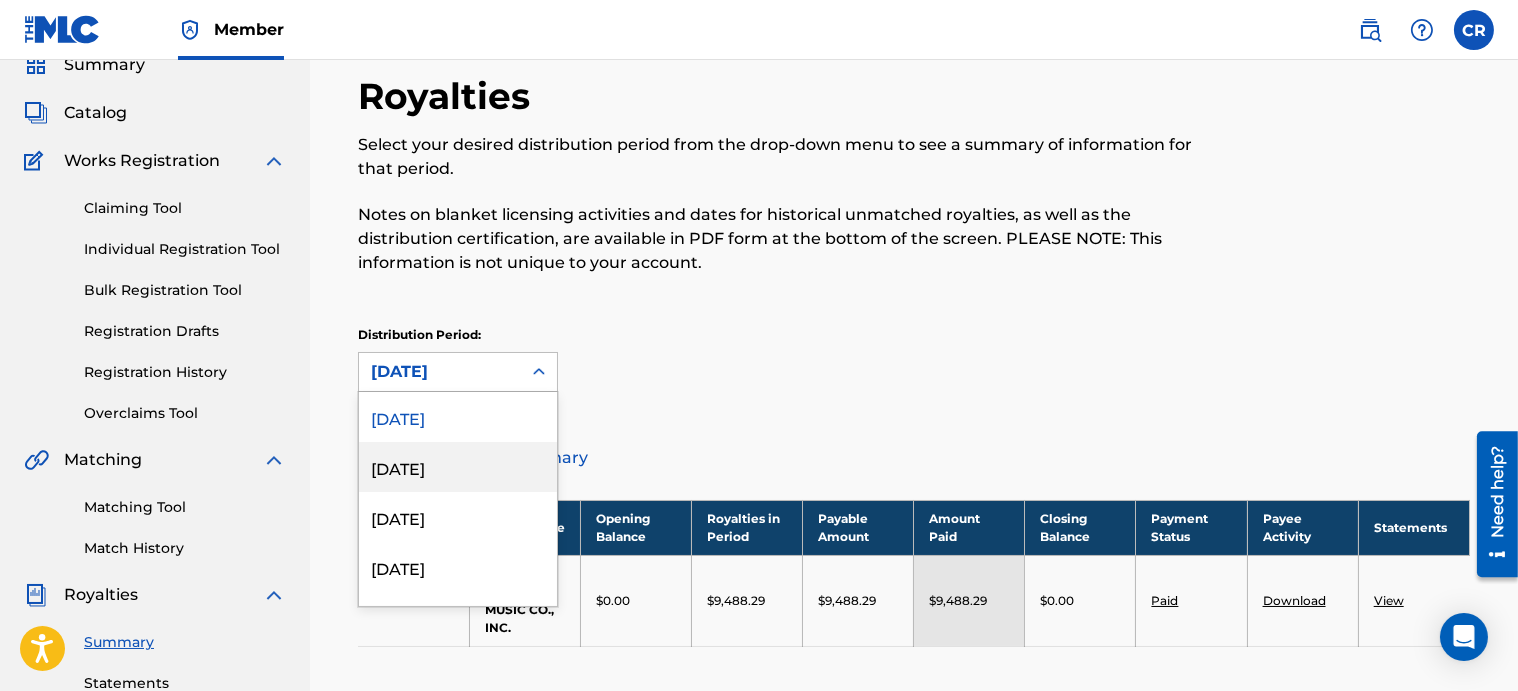scroll, scrollTop: 87, scrollLeft: 0, axis: vertical 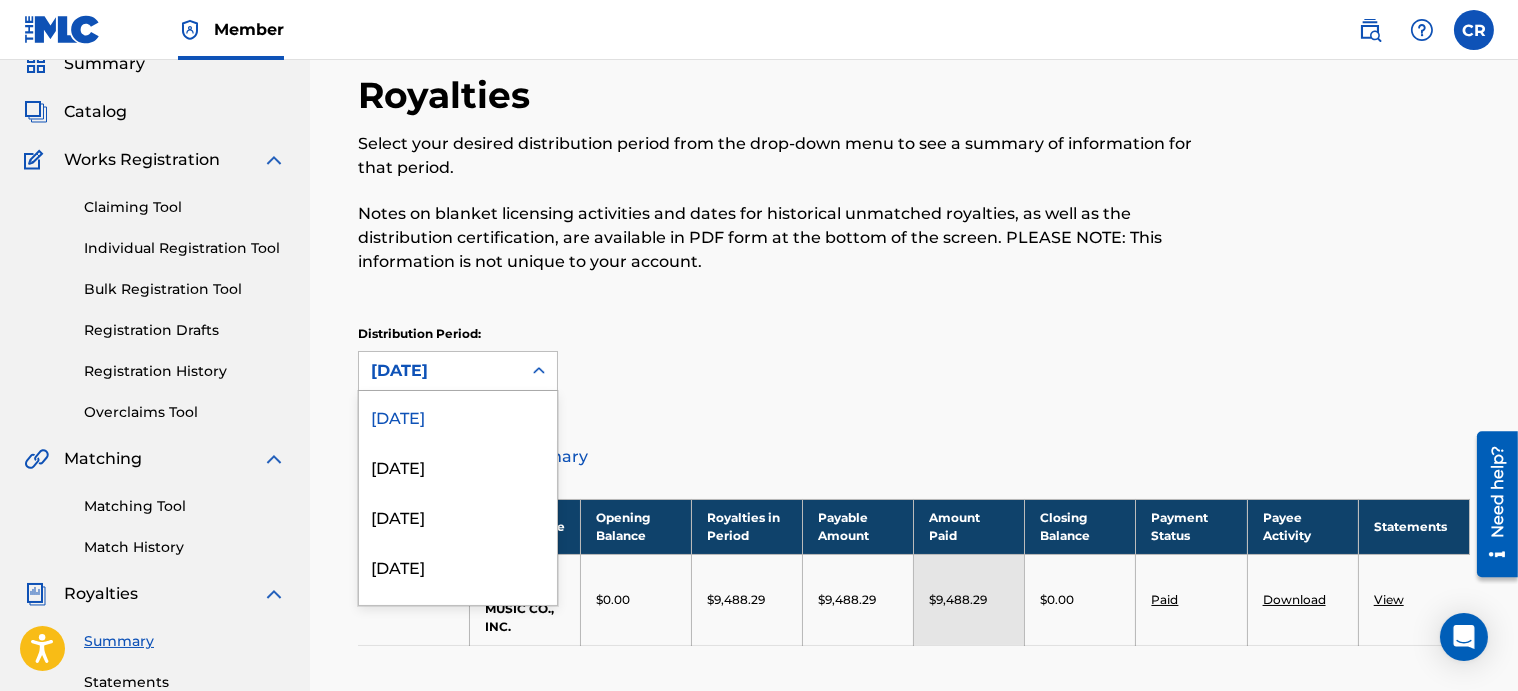 click on "[DATE]" at bounding box center [458, 416] 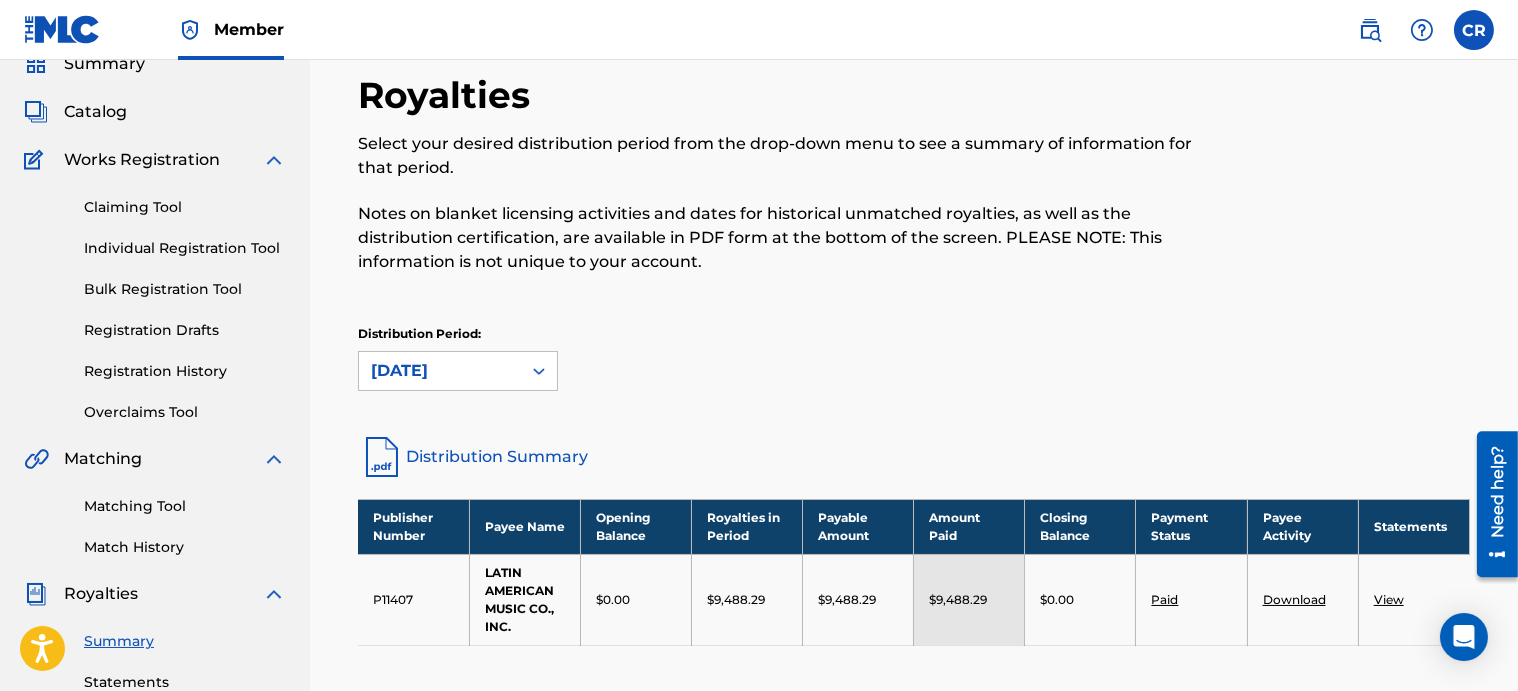 click on "View" at bounding box center (1389, 599) 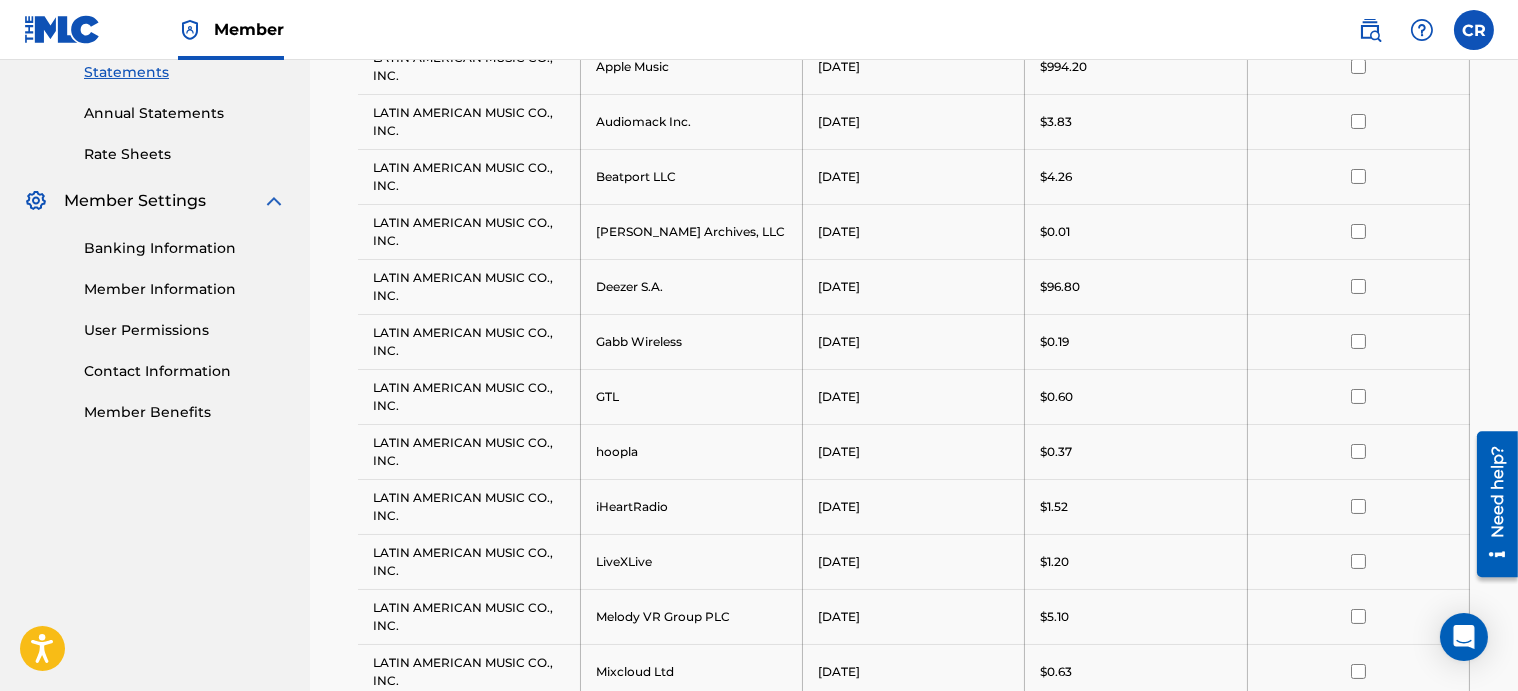 scroll, scrollTop: 597, scrollLeft: 0, axis: vertical 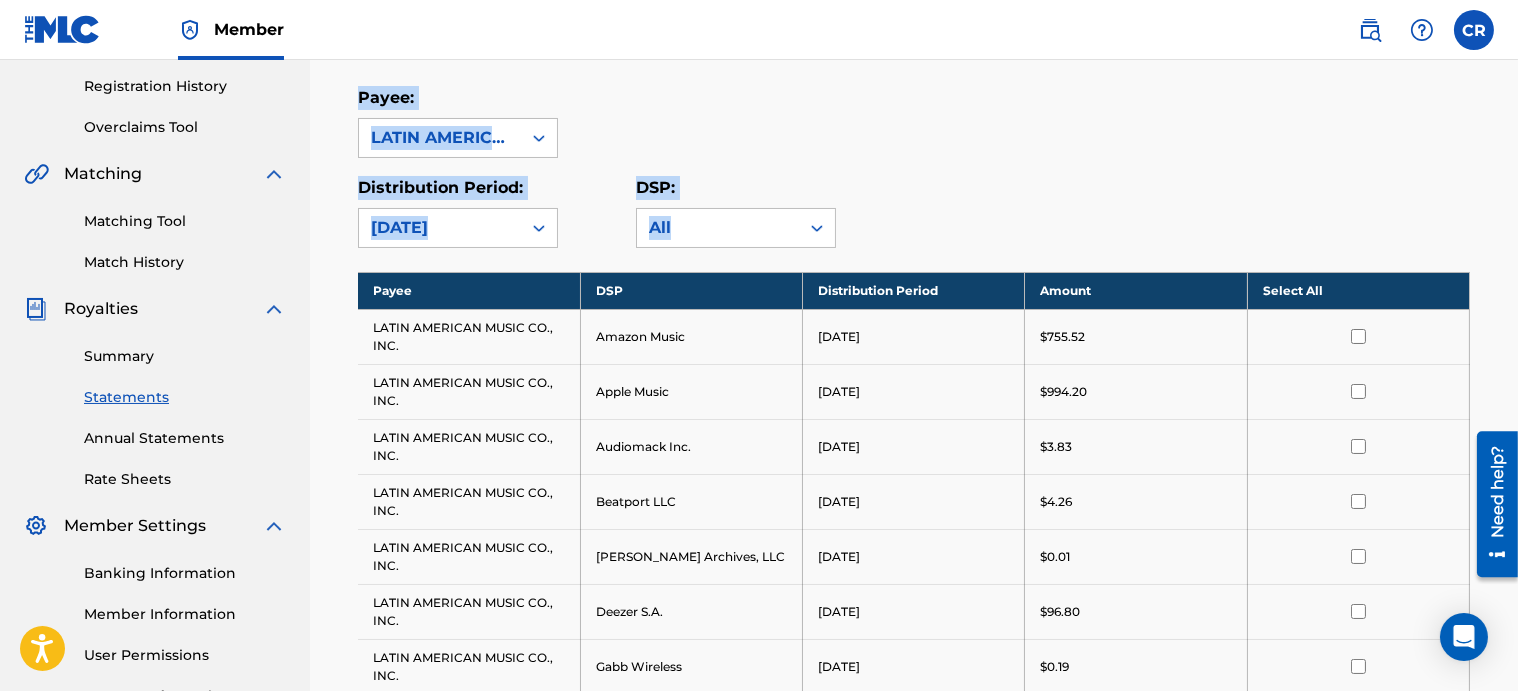 drag, startPoint x: 1517, startPoint y: 254, endPoint x: 1522, endPoint y: -24, distance: 278.04495 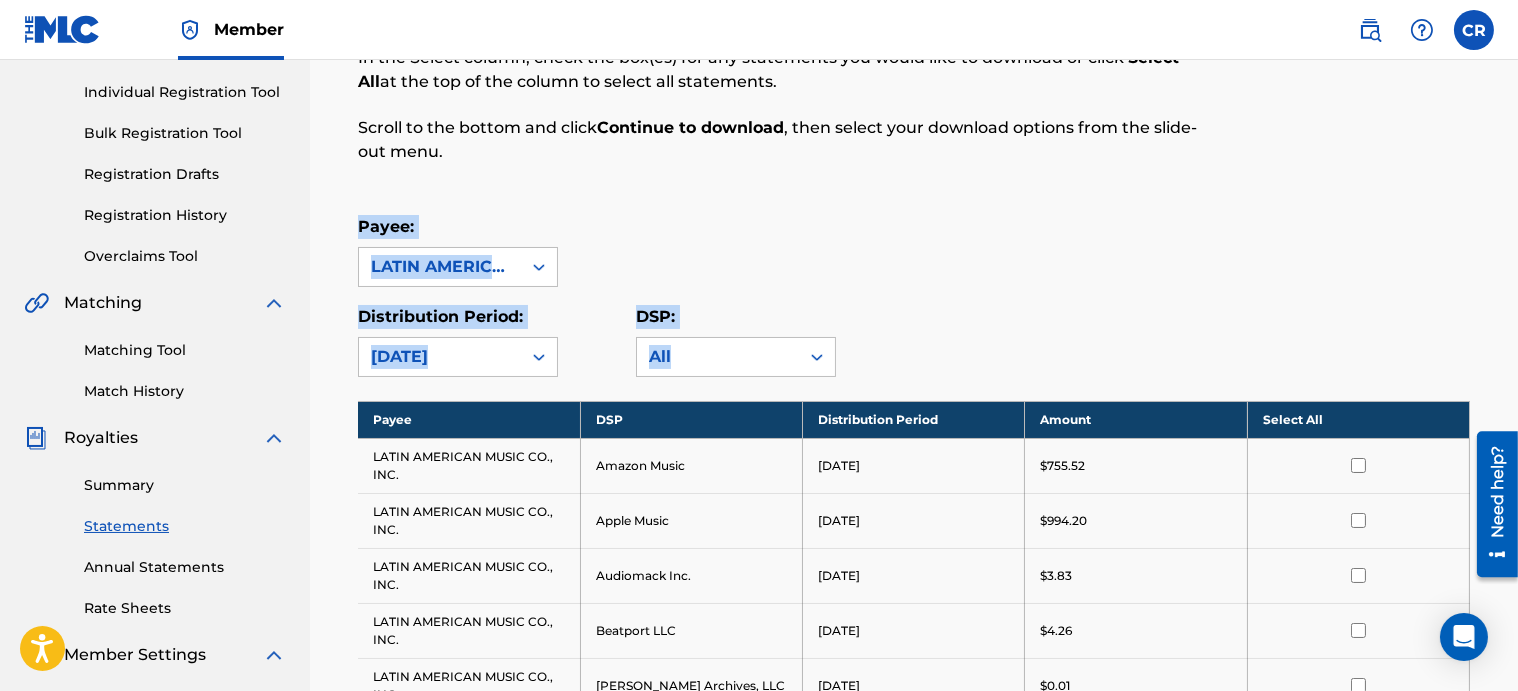 click on "Summary" at bounding box center [185, 485] 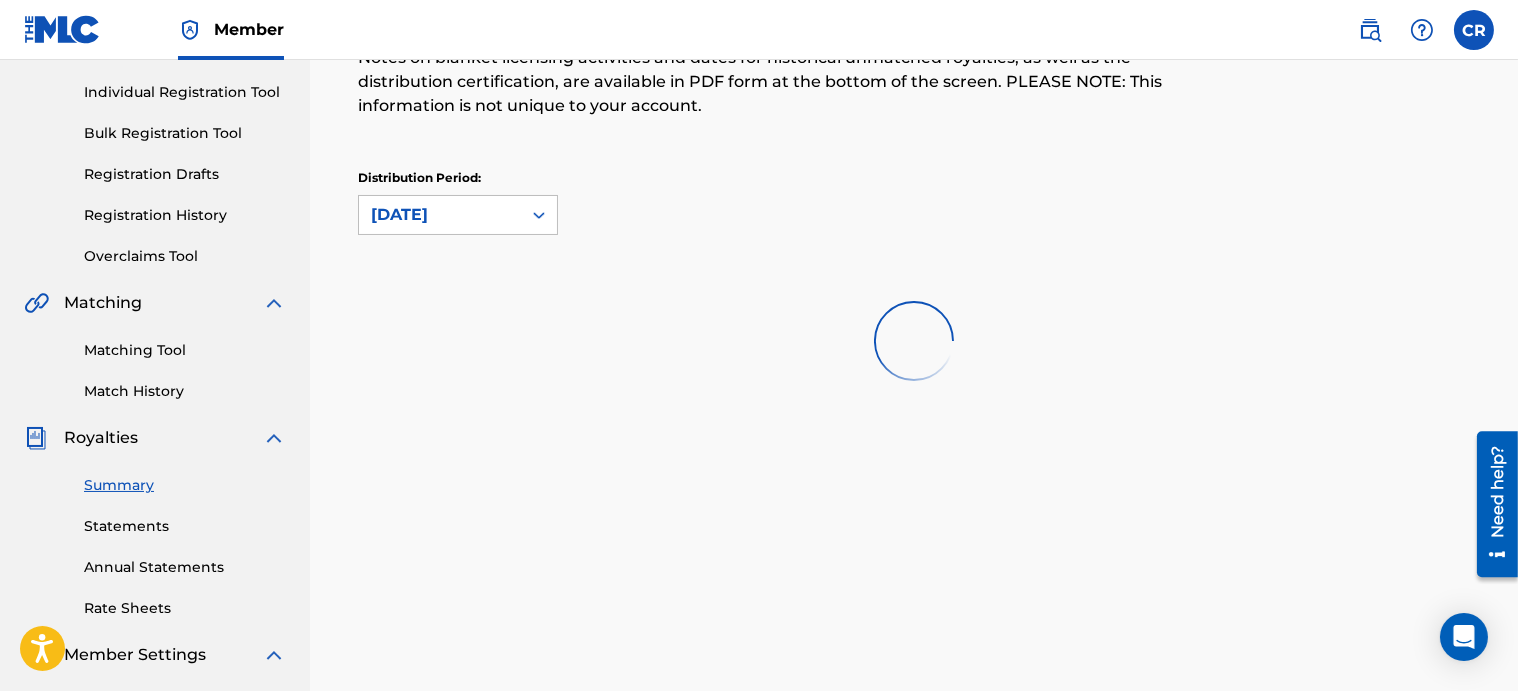 scroll, scrollTop: 0, scrollLeft: 0, axis: both 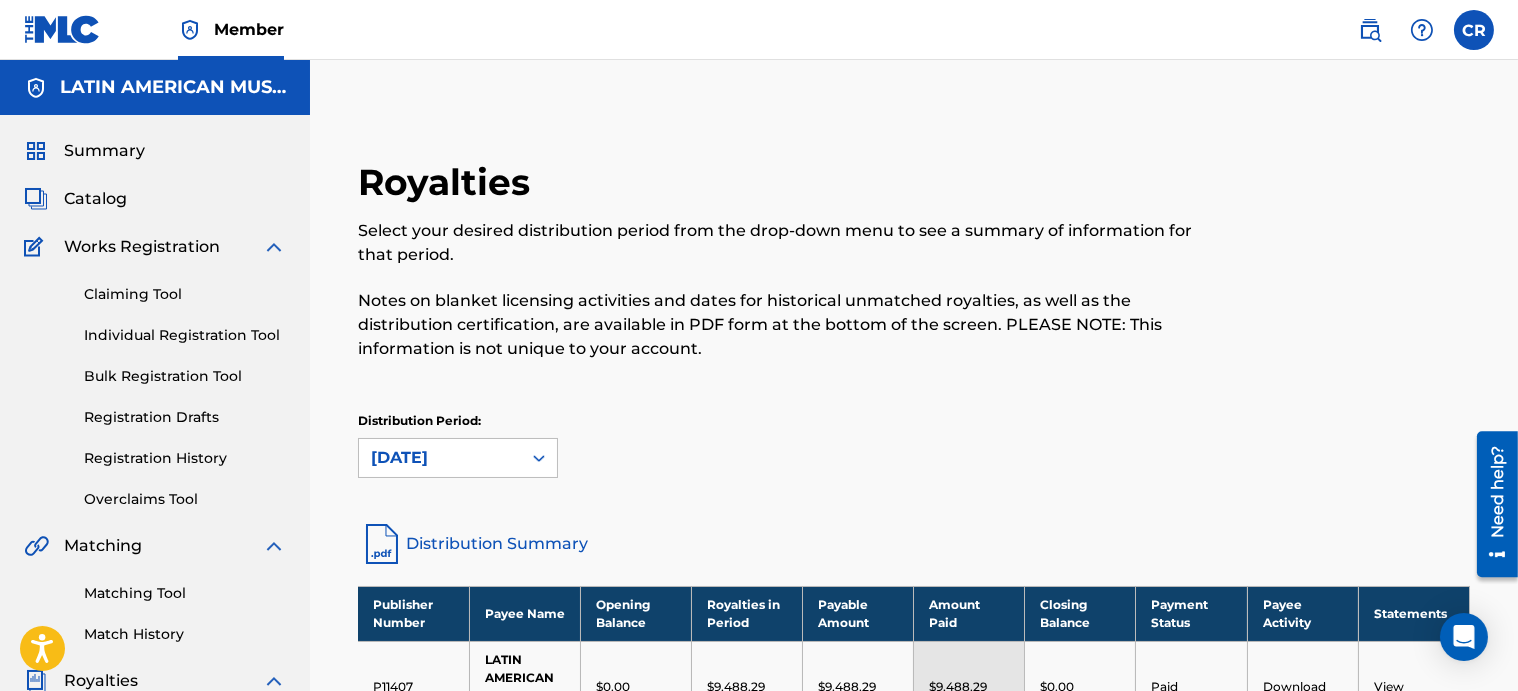 click on "Summary" at bounding box center (104, 151) 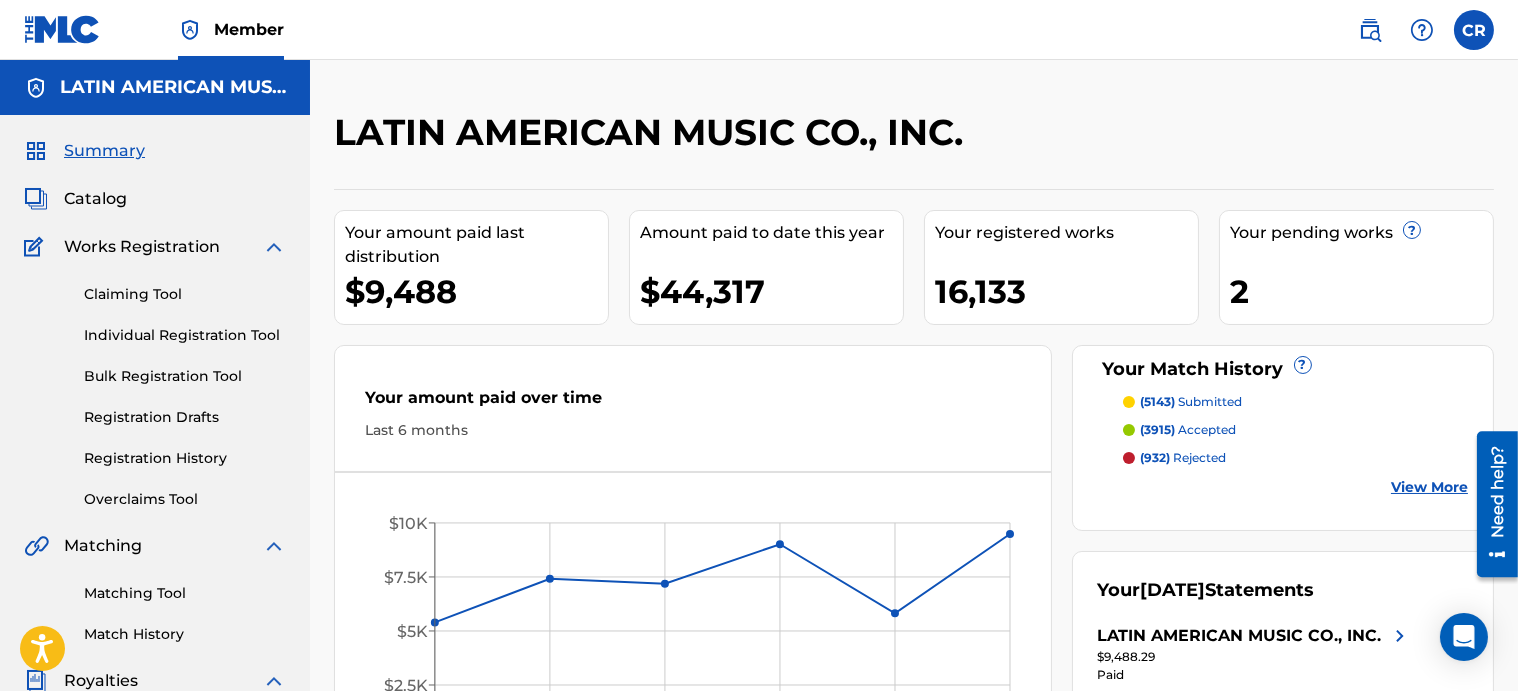 click on "Summary Catalog Works Registration Claiming Tool Individual Registration Tool Bulk Registration Tool Registration Drafts Registration History Overclaims Tool Matching Matching Tool Match History Royalties Summary Statements Annual Statements Rate Sheets Member Settings Banking Information Member Information User Permissions Contact Information Member Benefits" at bounding box center (155, 629) 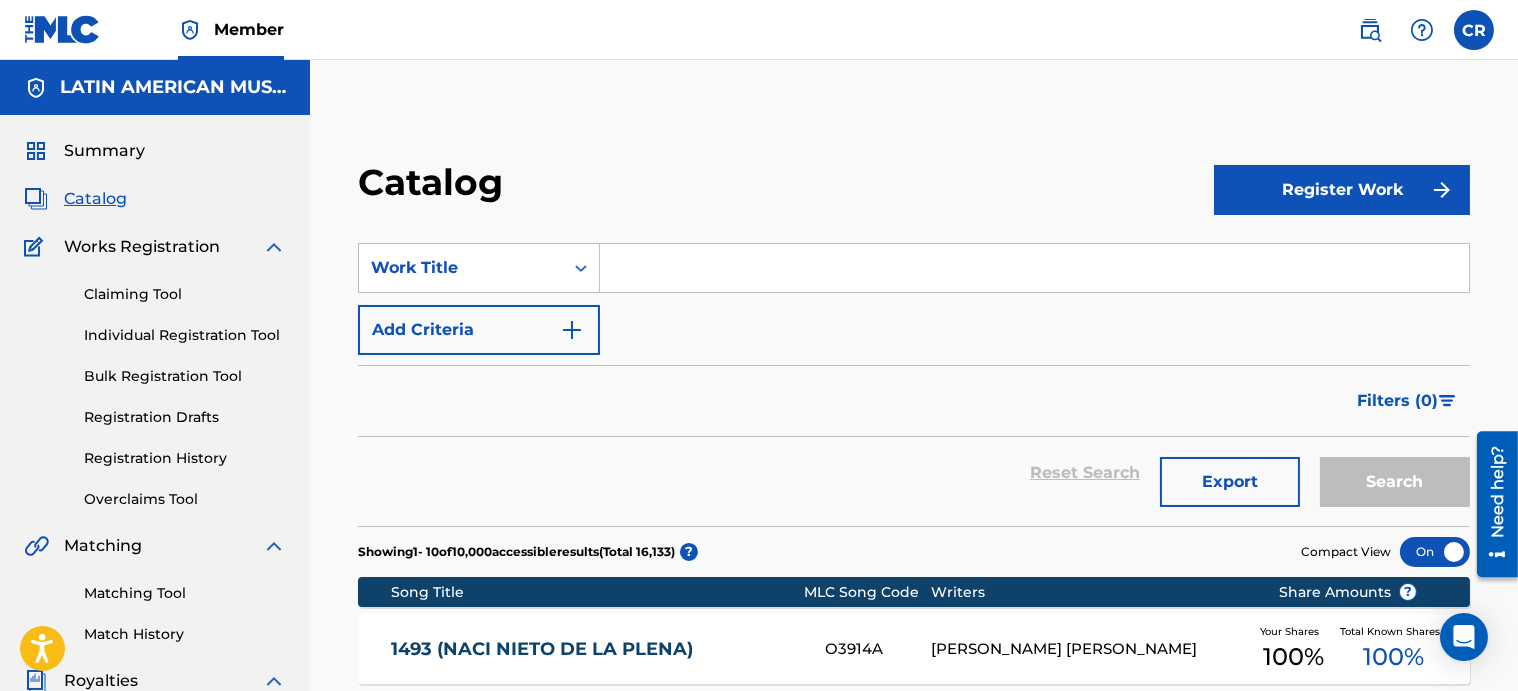 click on "Export" at bounding box center (1230, 482) 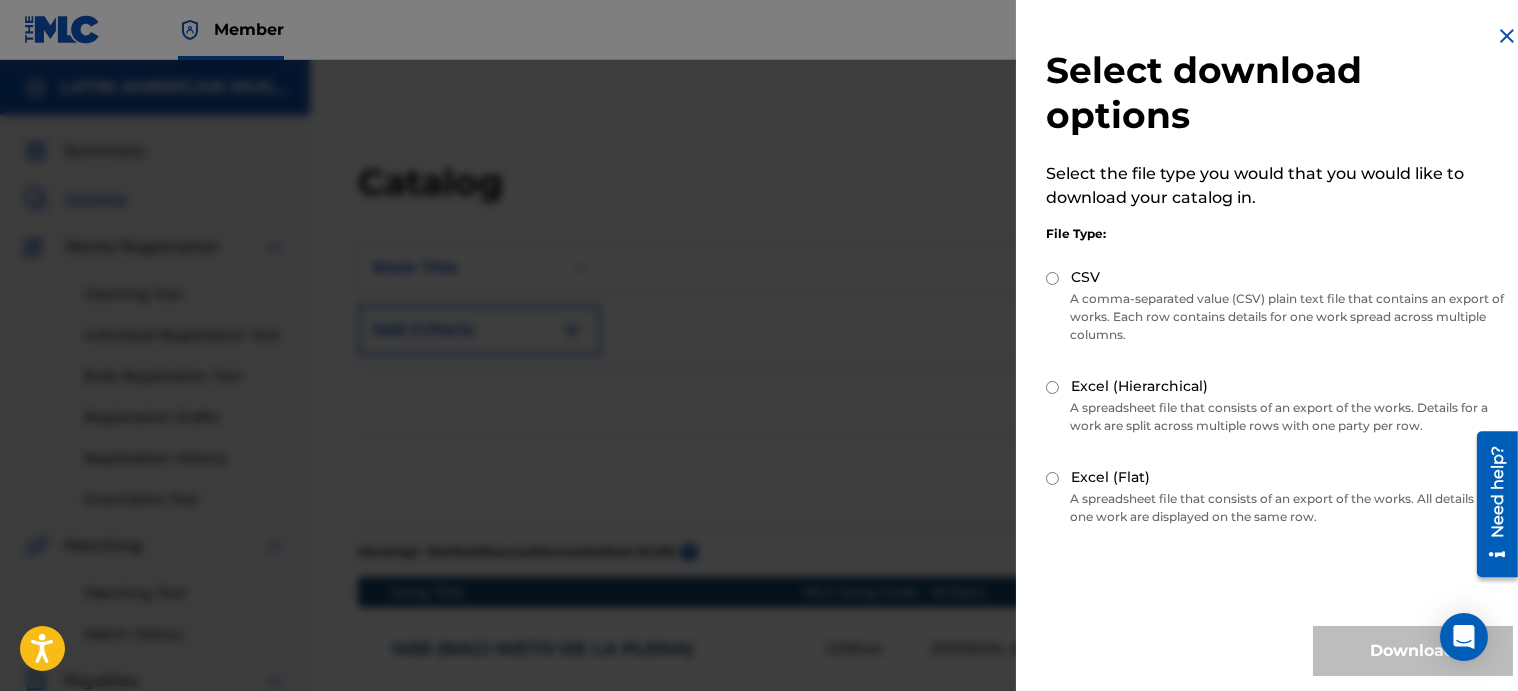 click on "CSV" at bounding box center (1052, 278) 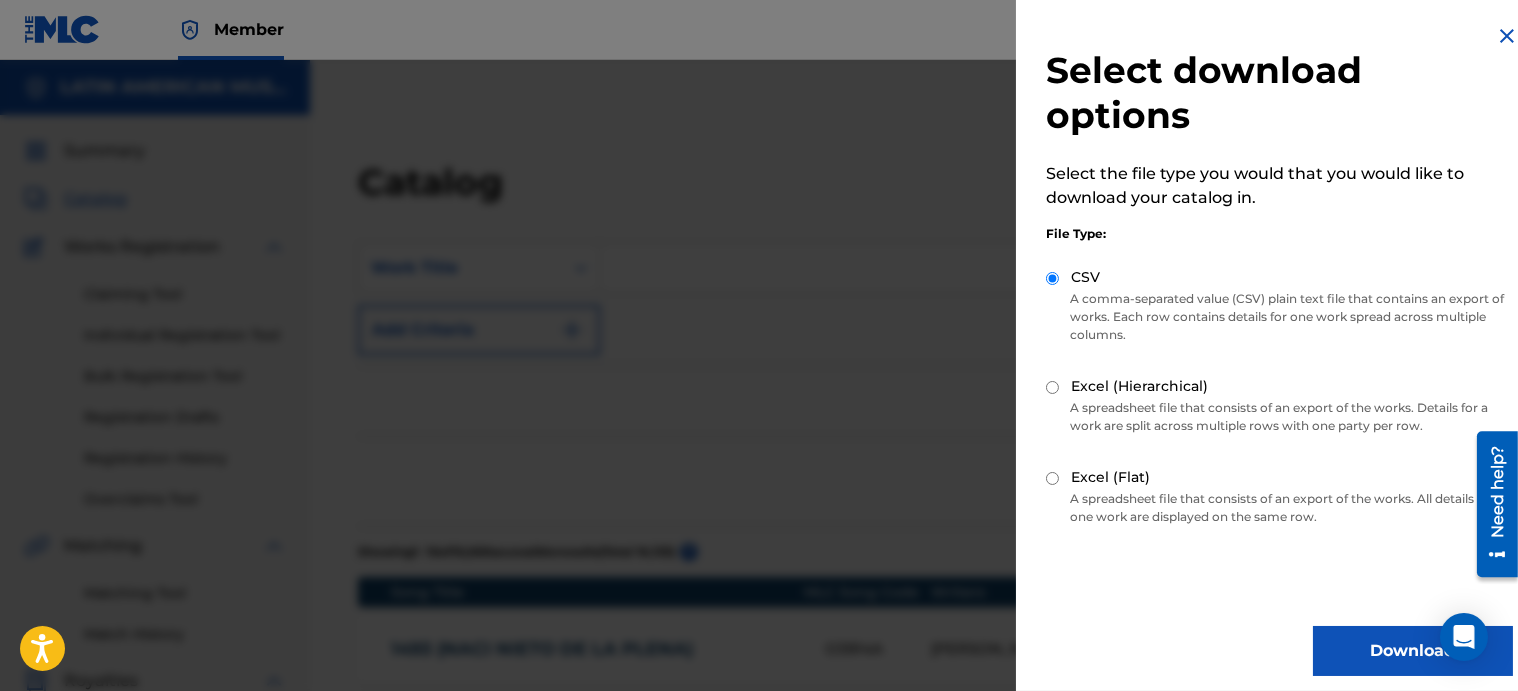 click on "Download" at bounding box center [1413, 651] 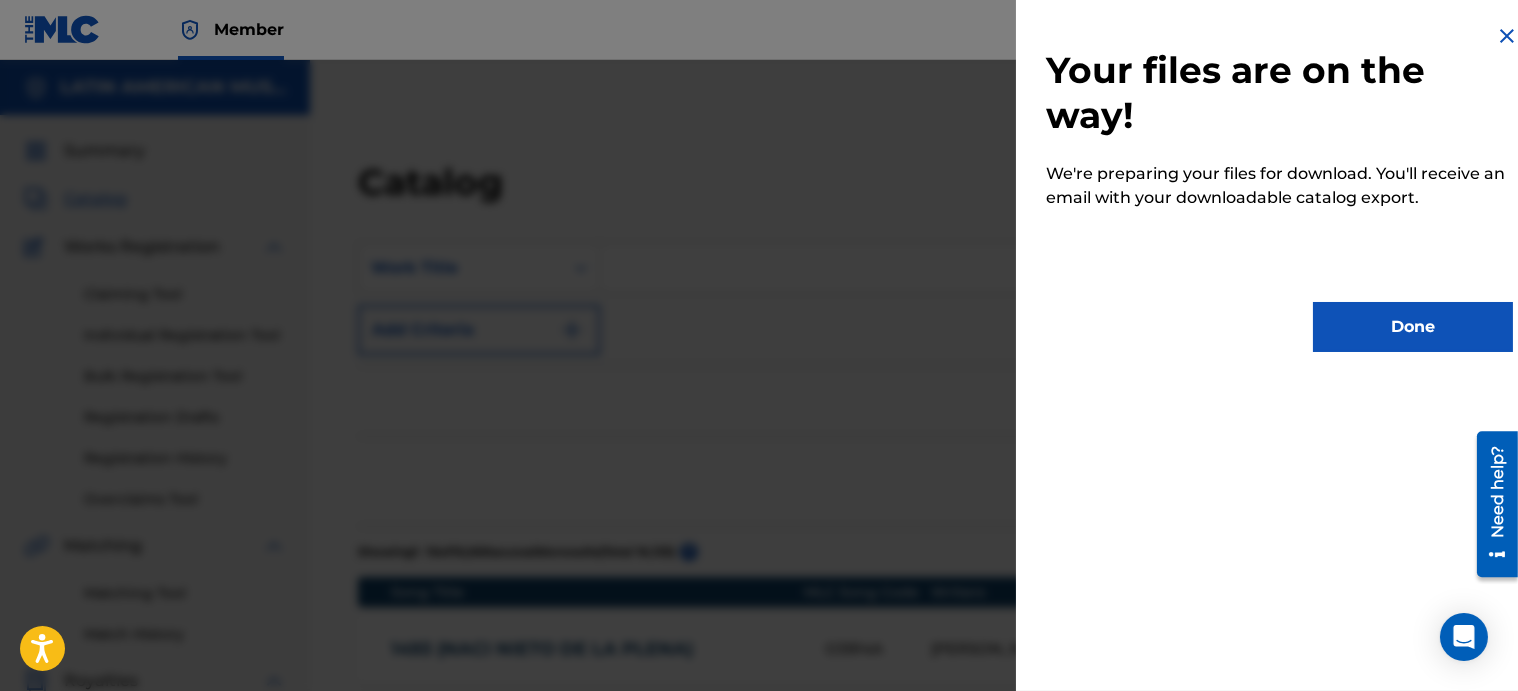 click on "Done" at bounding box center (1413, 327) 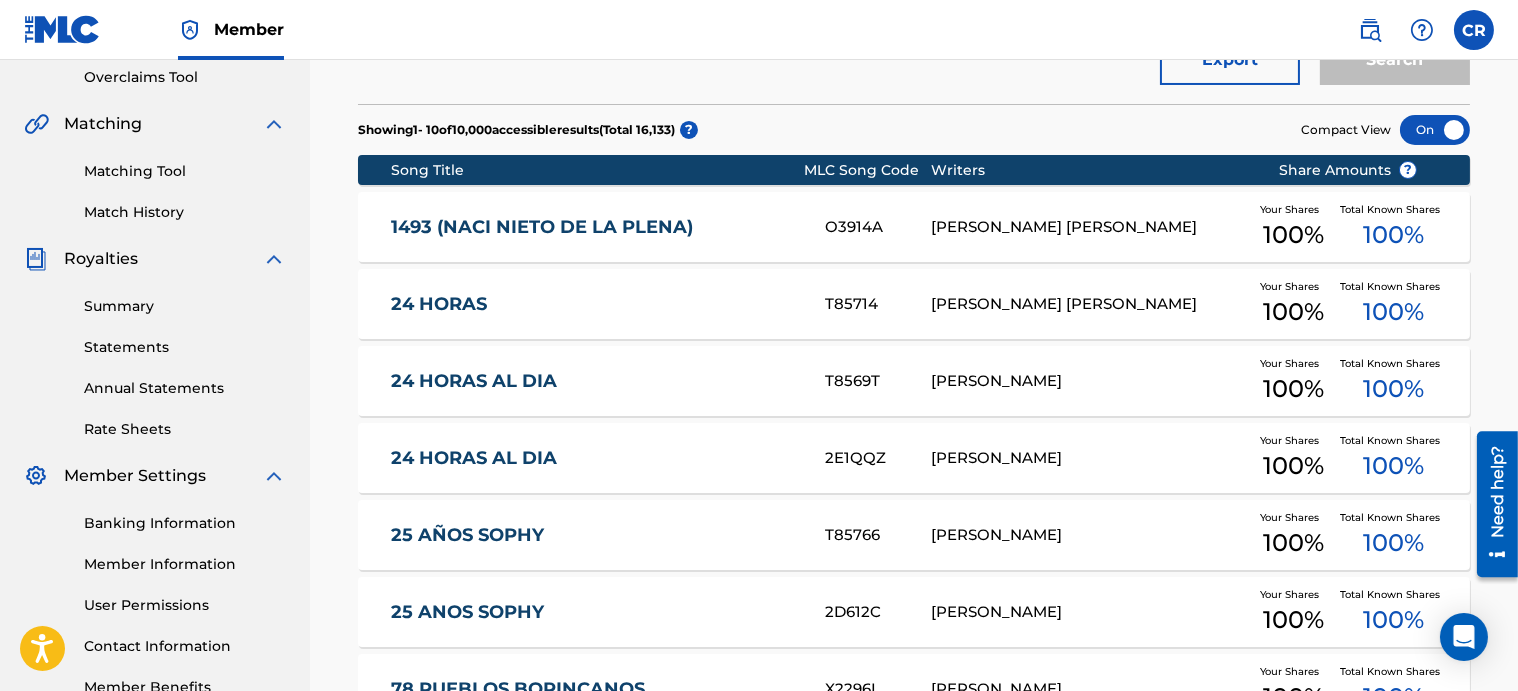 scroll, scrollTop: 434, scrollLeft: 0, axis: vertical 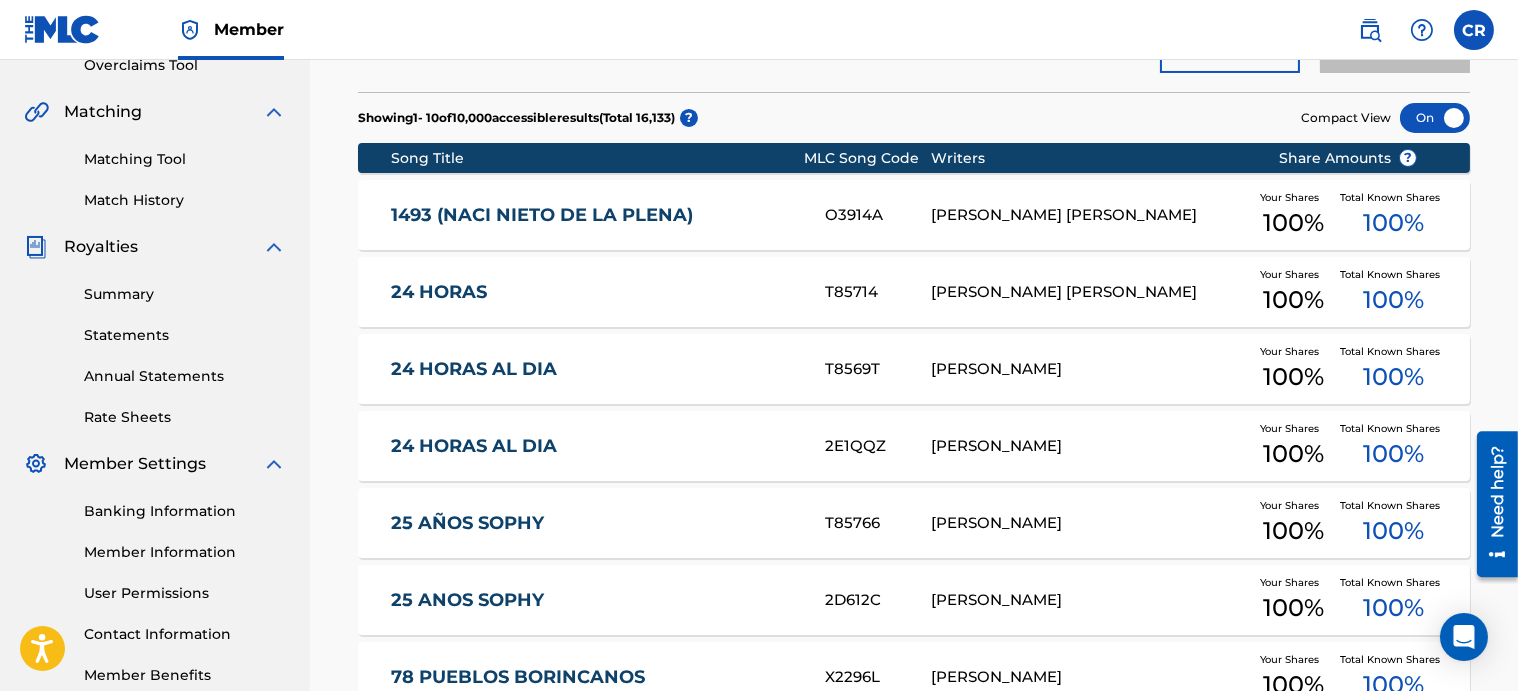 click on "100 %" at bounding box center [1393, 223] 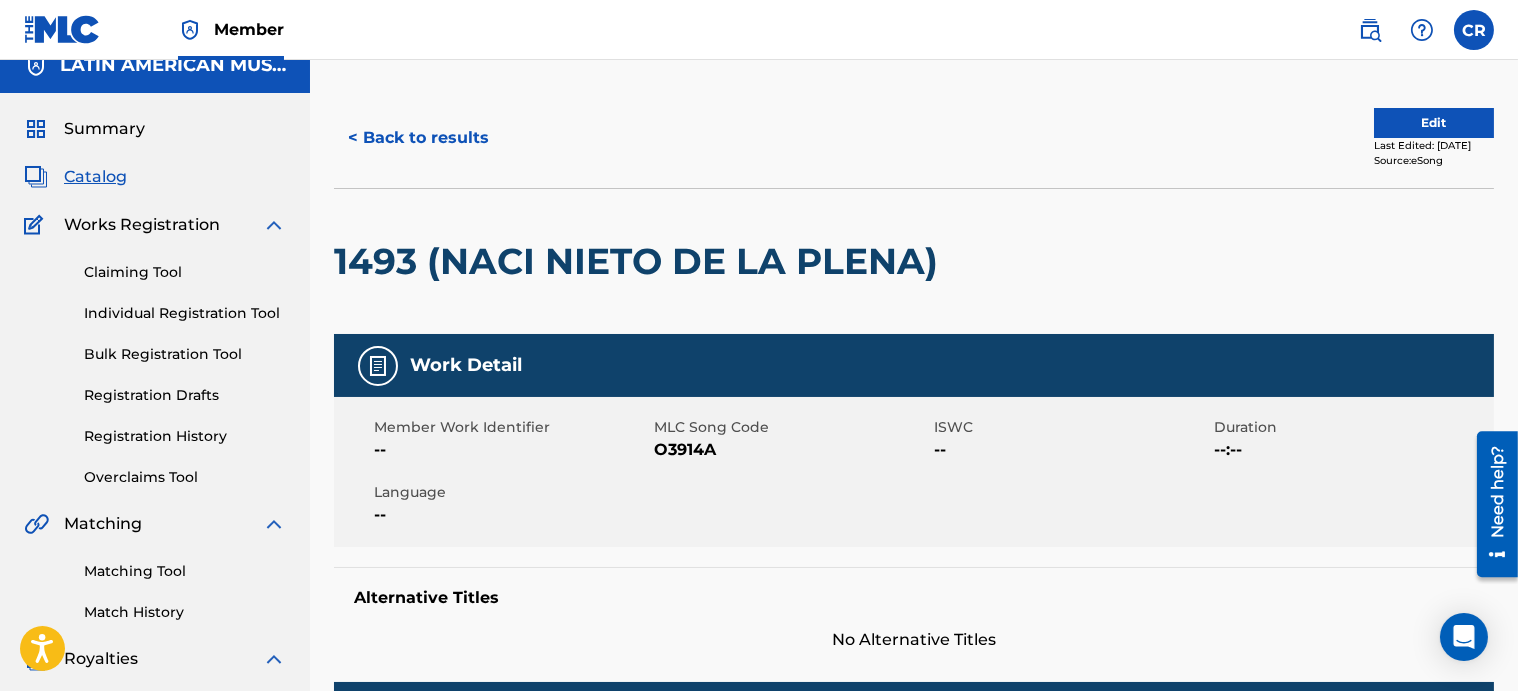 scroll, scrollTop: 0, scrollLeft: 0, axis: both 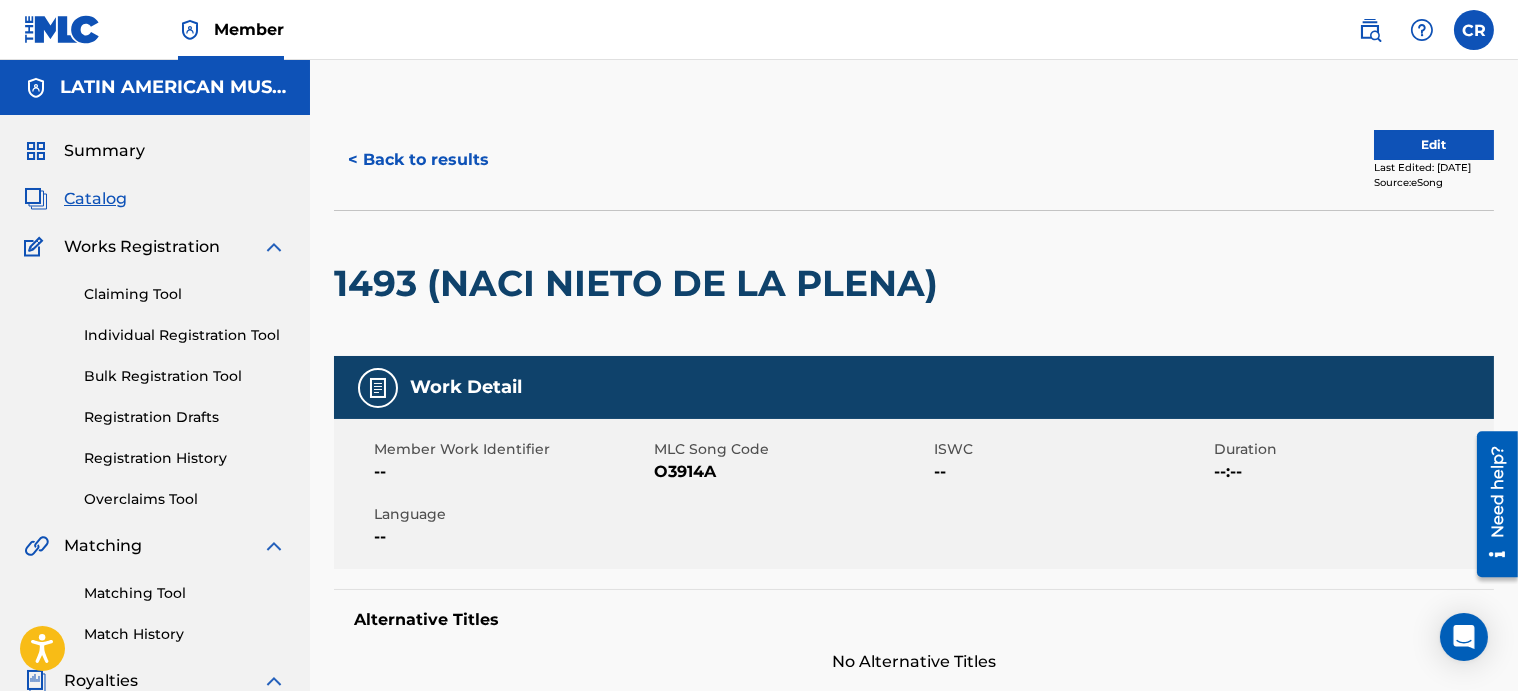 click on "Summary" at bounding box center (104, 151) 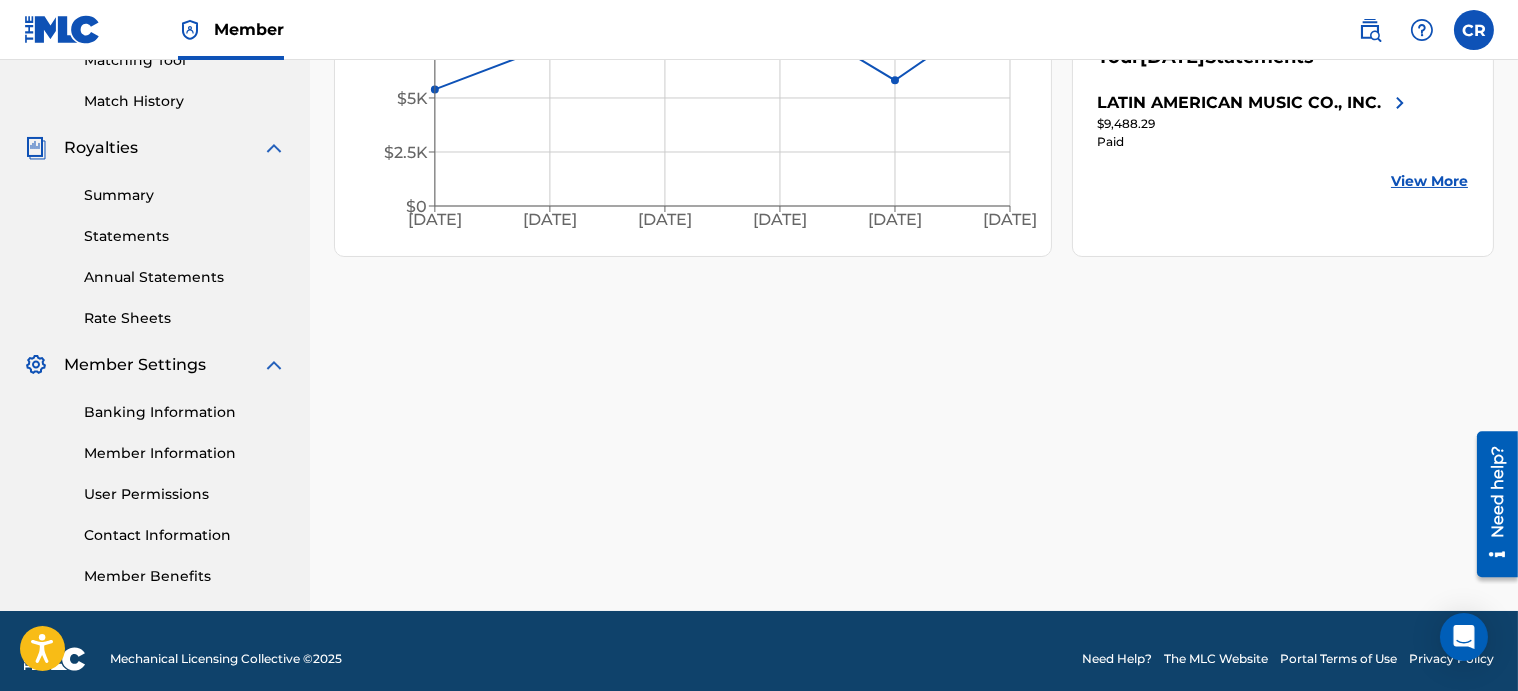 scroll, scrollTop: 548, scrollLeft: 0, axis: vertical 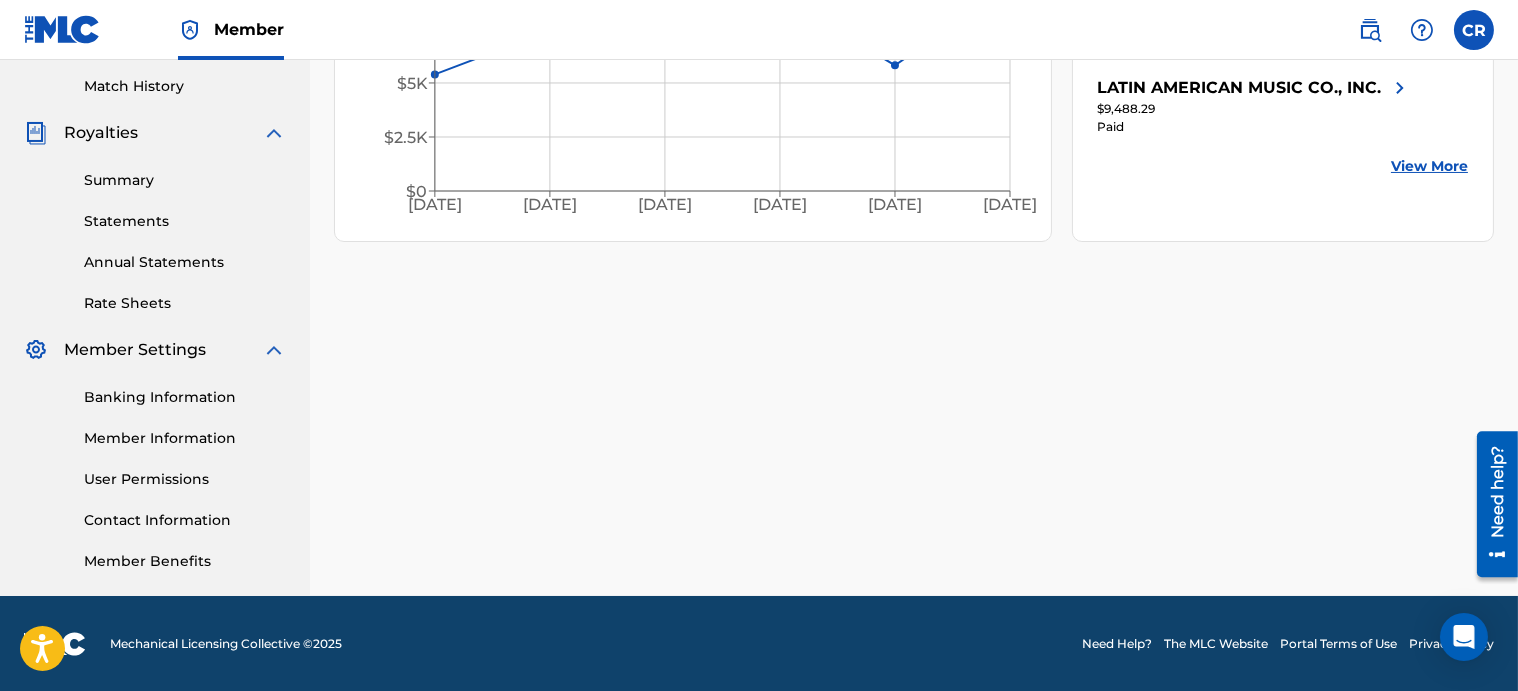click on "Annual Statements" at bounding box center [185, 262] 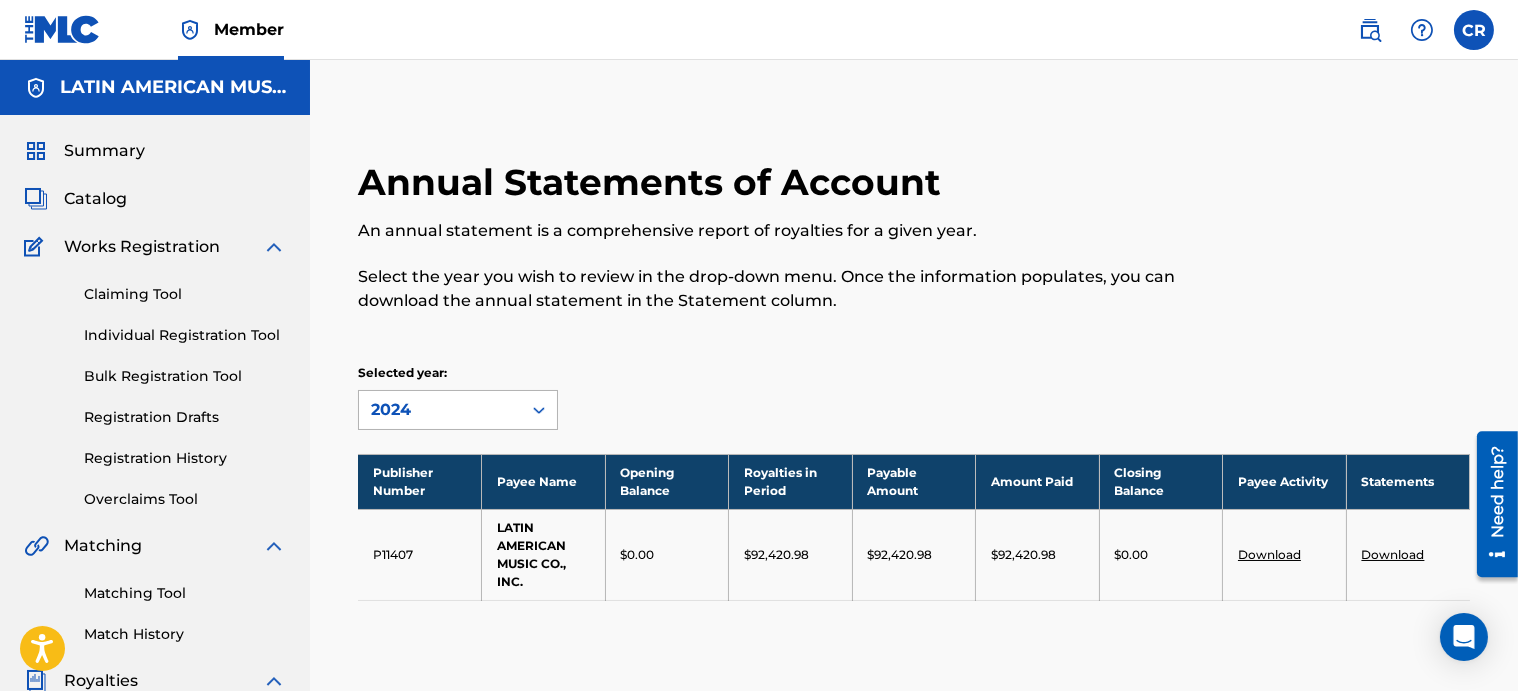 click 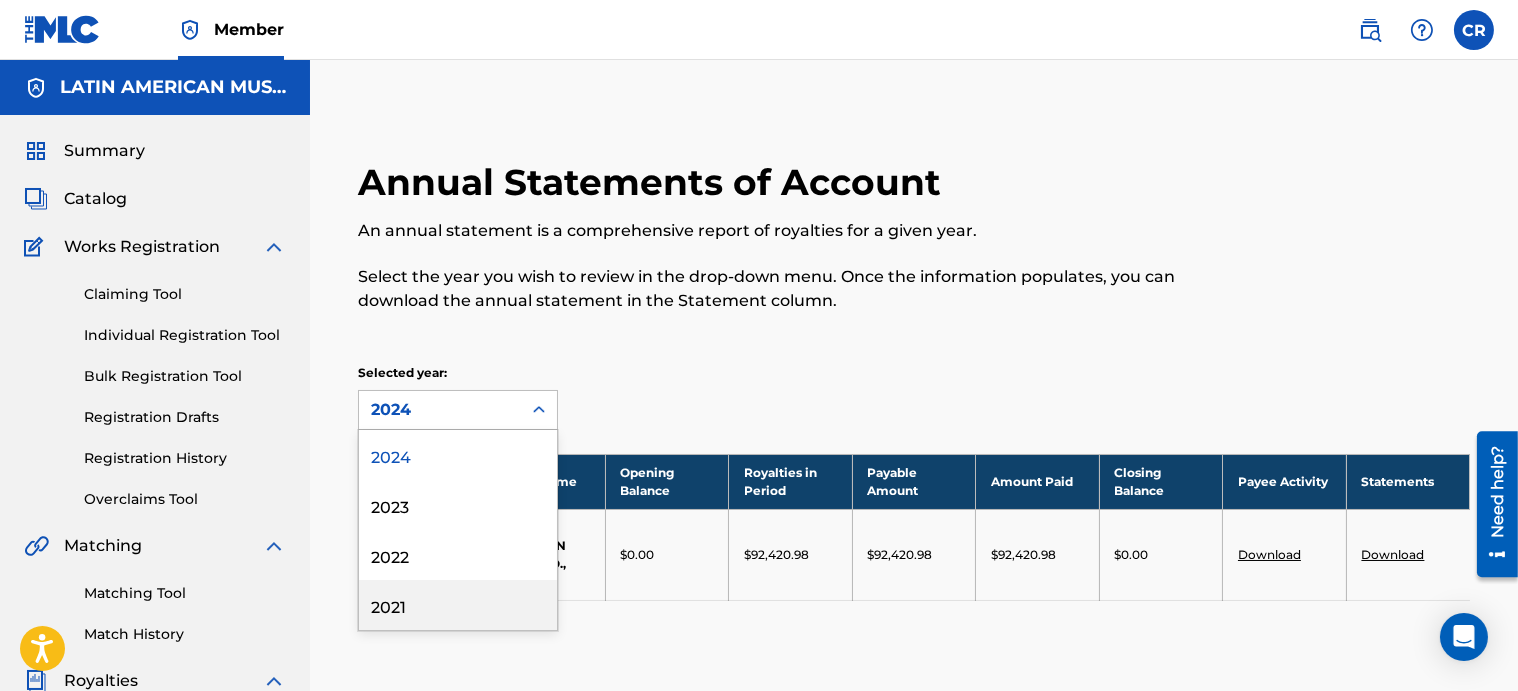 drag, startPoint x: 401, startPoint y: 608, endPoint x: 394, endPoint y: 600, distance: 10.630146 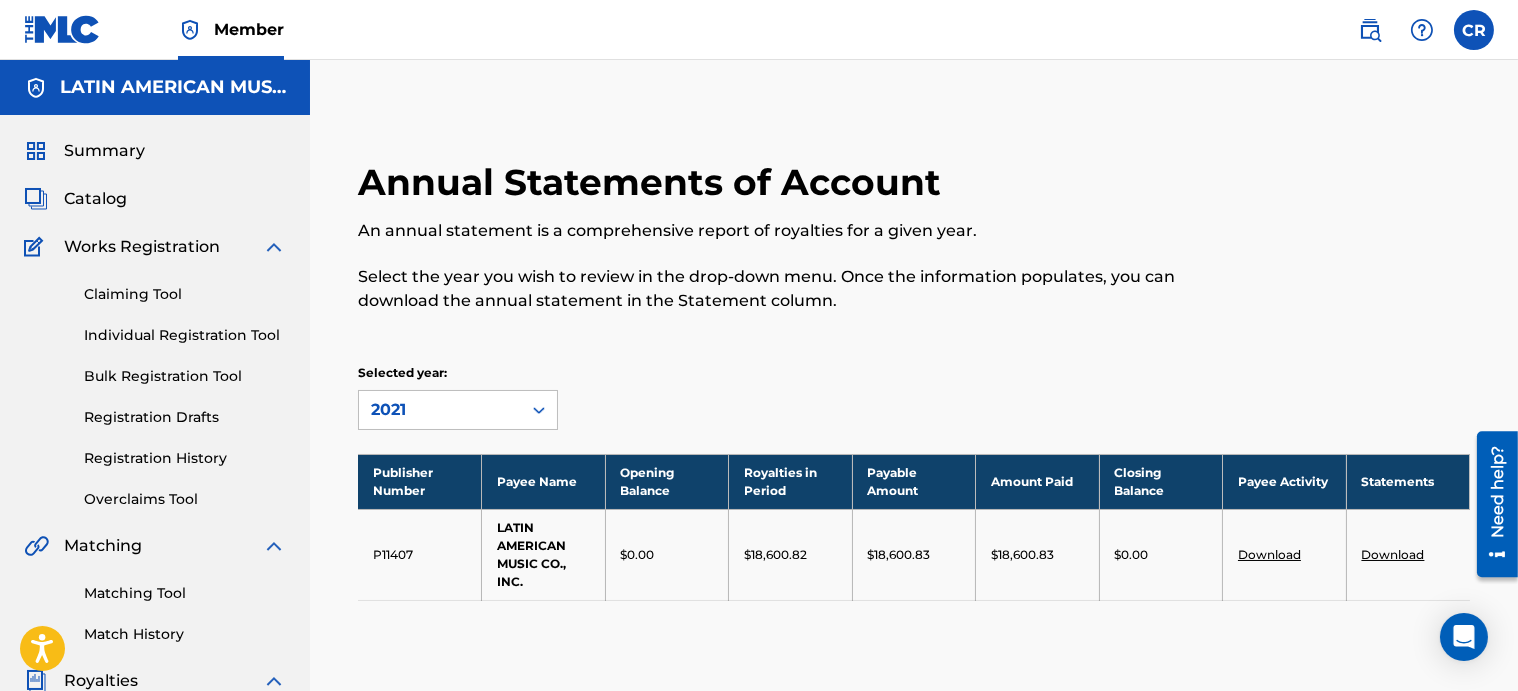 click on "Download" at bounding box center (1393, 554) 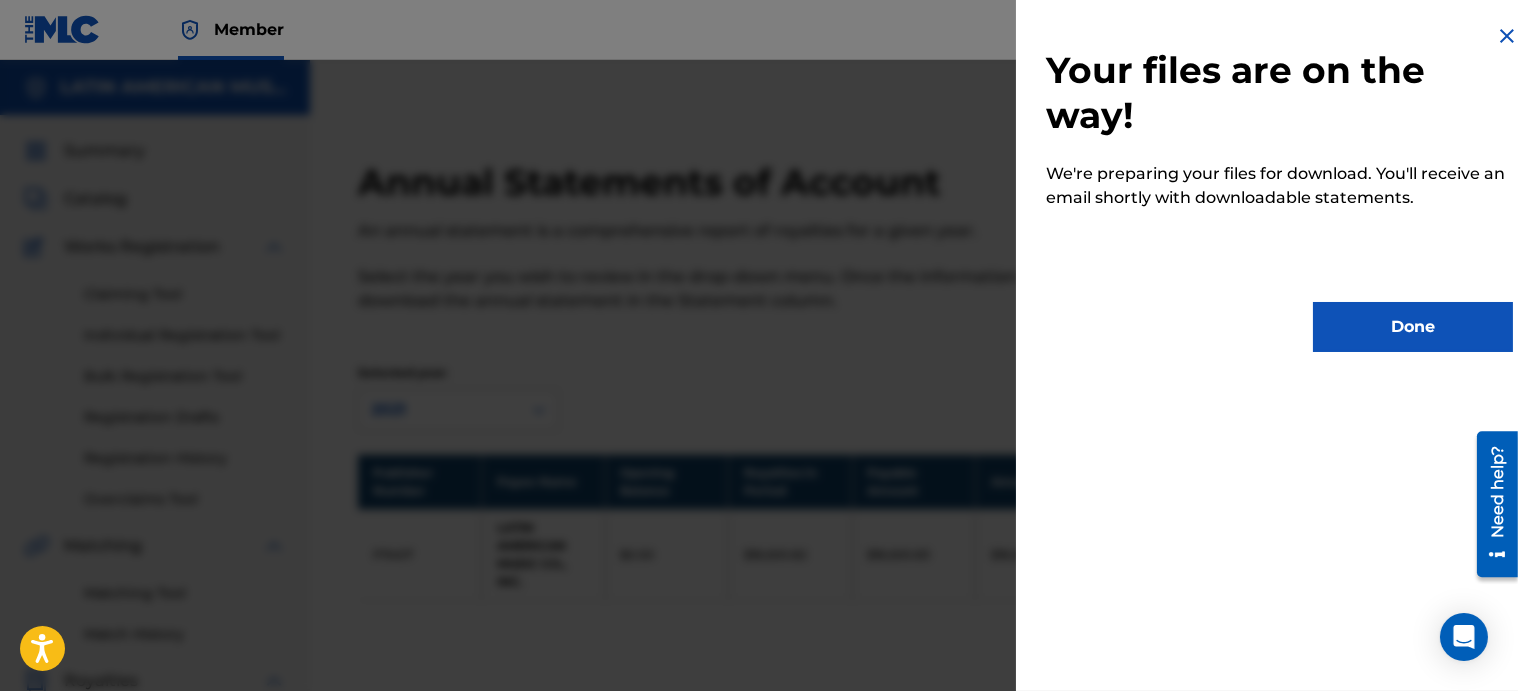 click on "Done" at bounding box center (1413, 327) 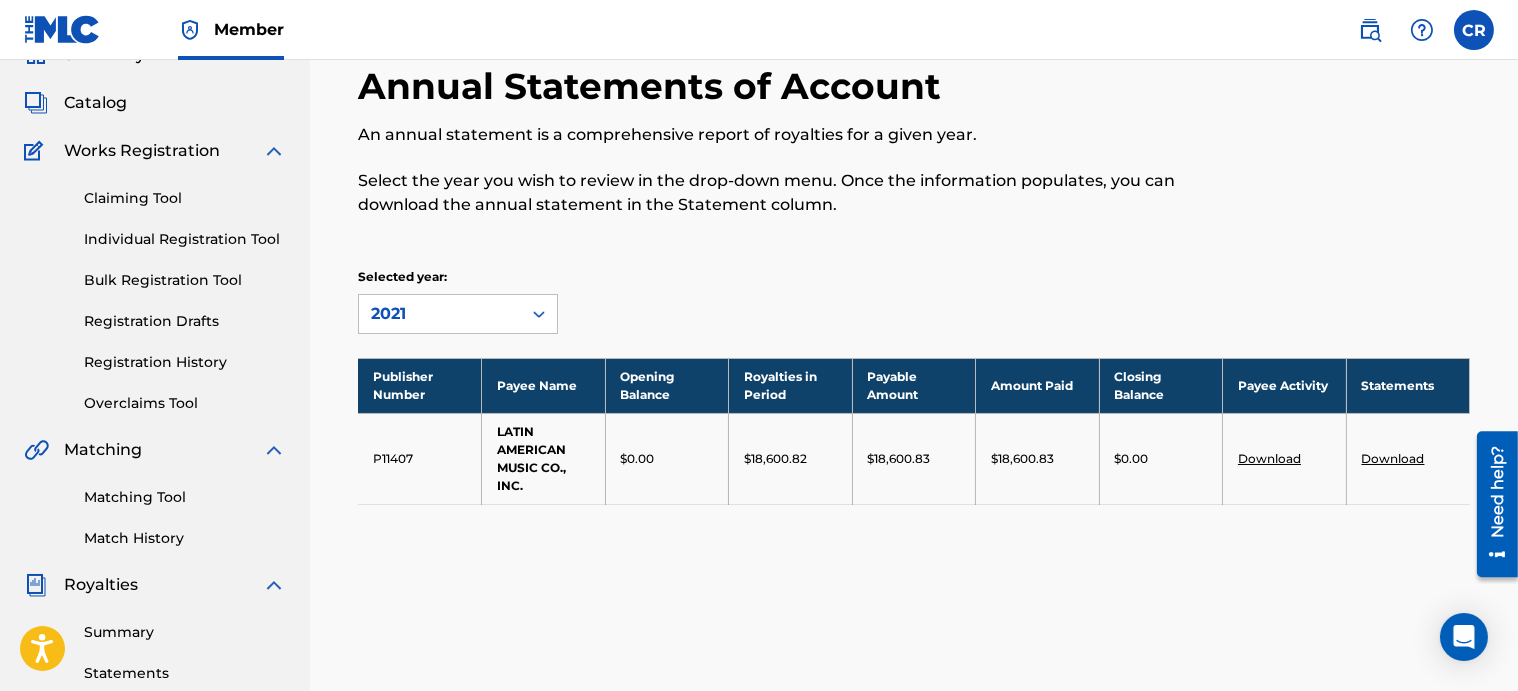 scroll, scrollTop: 90, scrollLeft: 0, axis: vertical 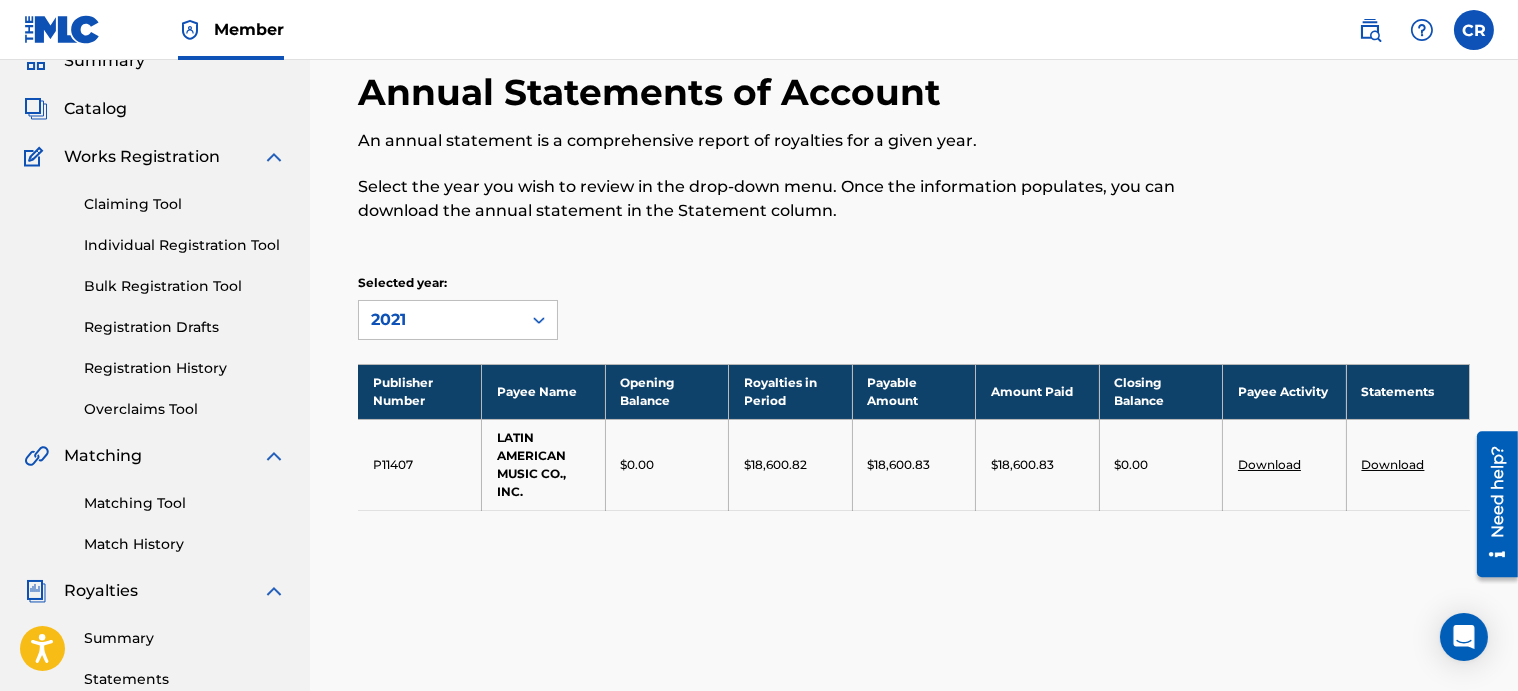click on "Download" at bounding box center [1393, 464] 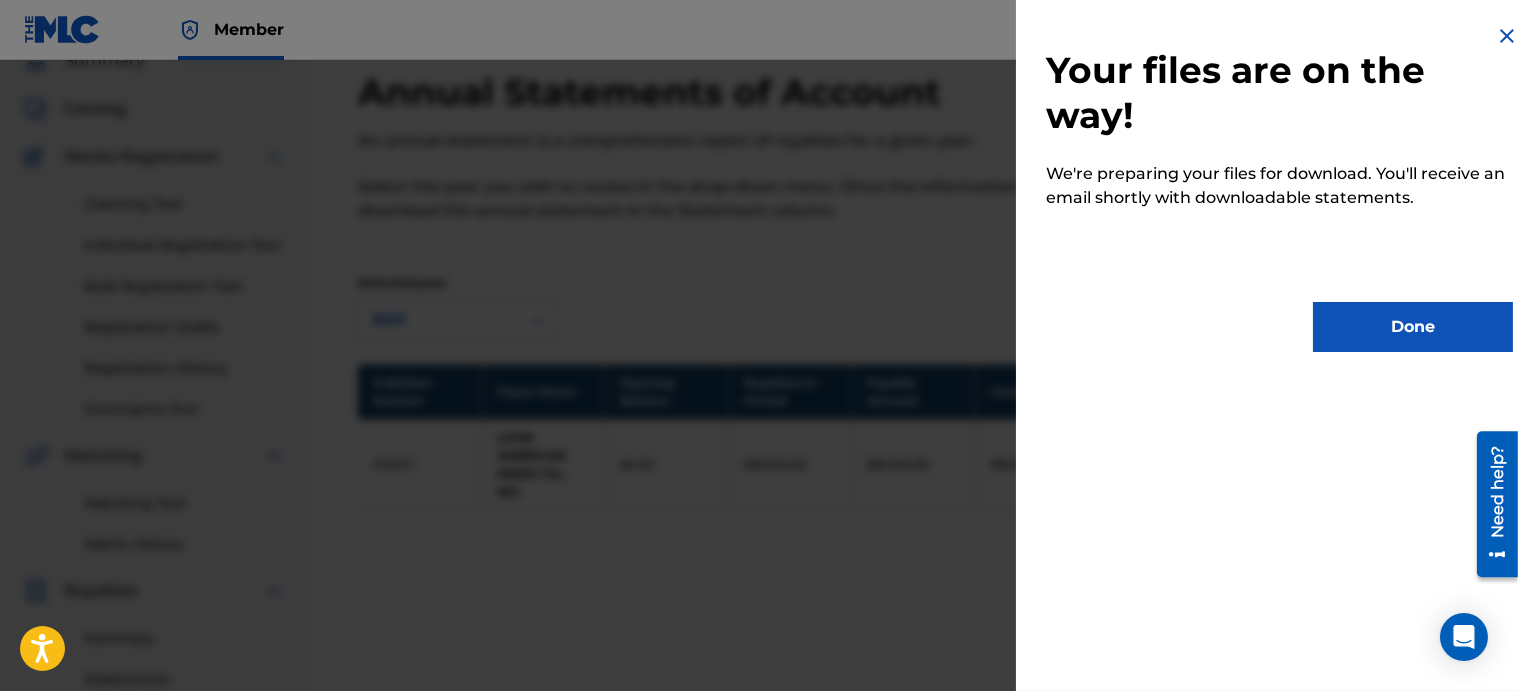 scroll, scrollTop: 0, scrollLeft: 0, axis: both 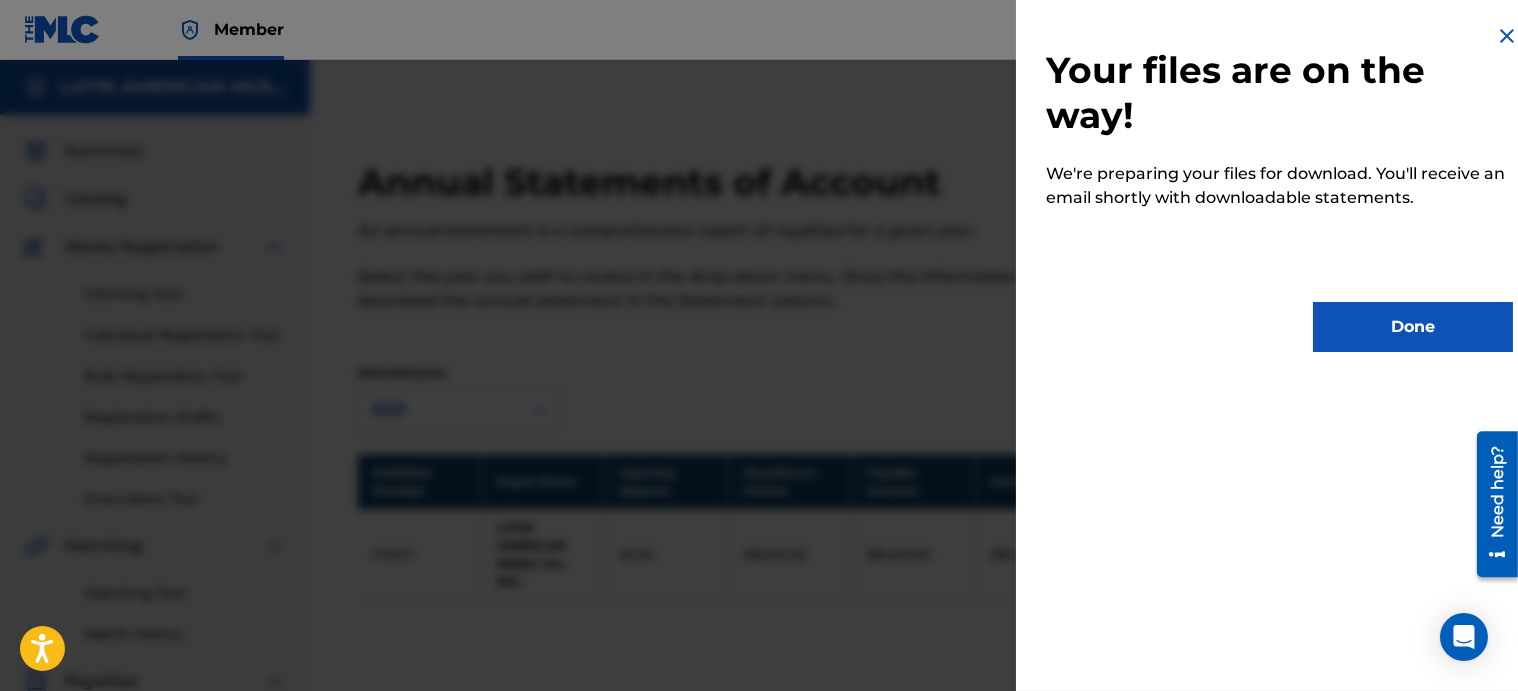 click on "Done" at bounding box center (1413, 327) 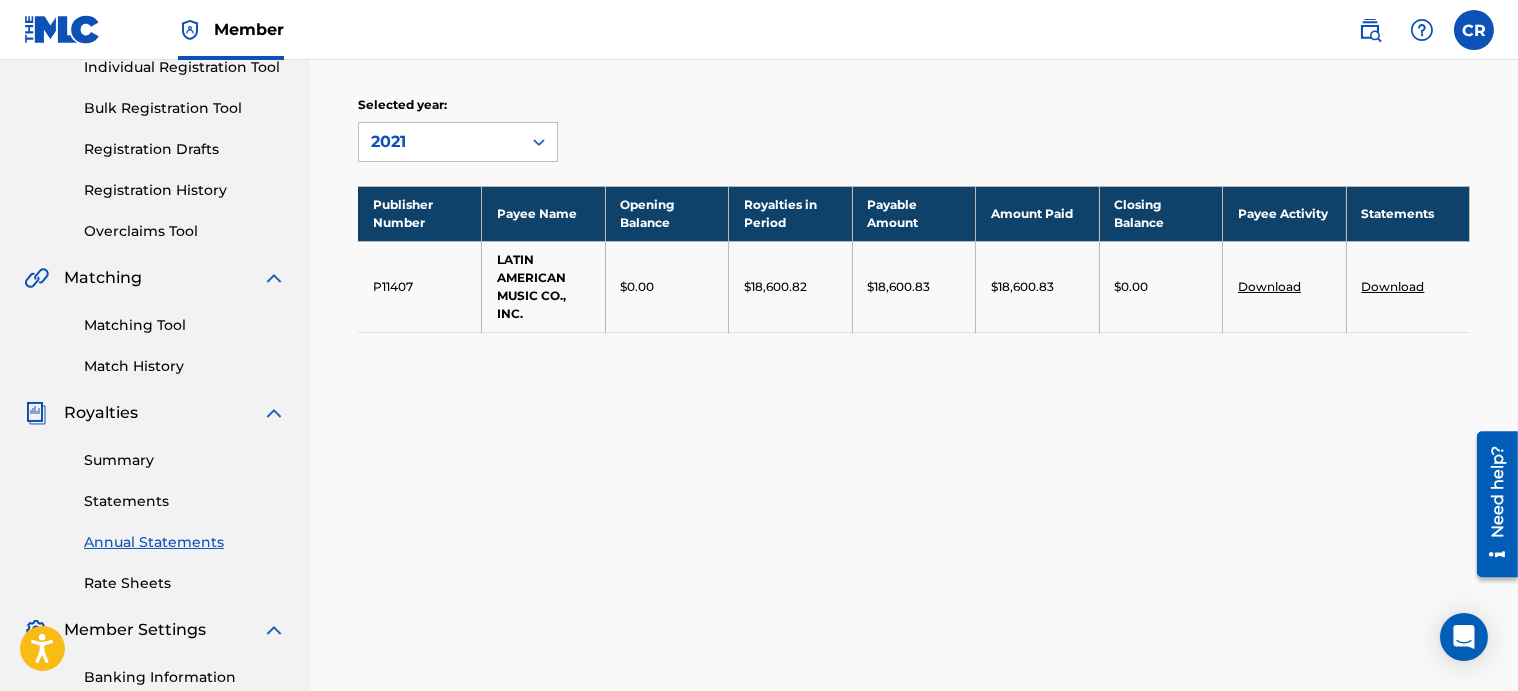 scroll, scrollTop: 0, scrollLeft: 0, axis: both 